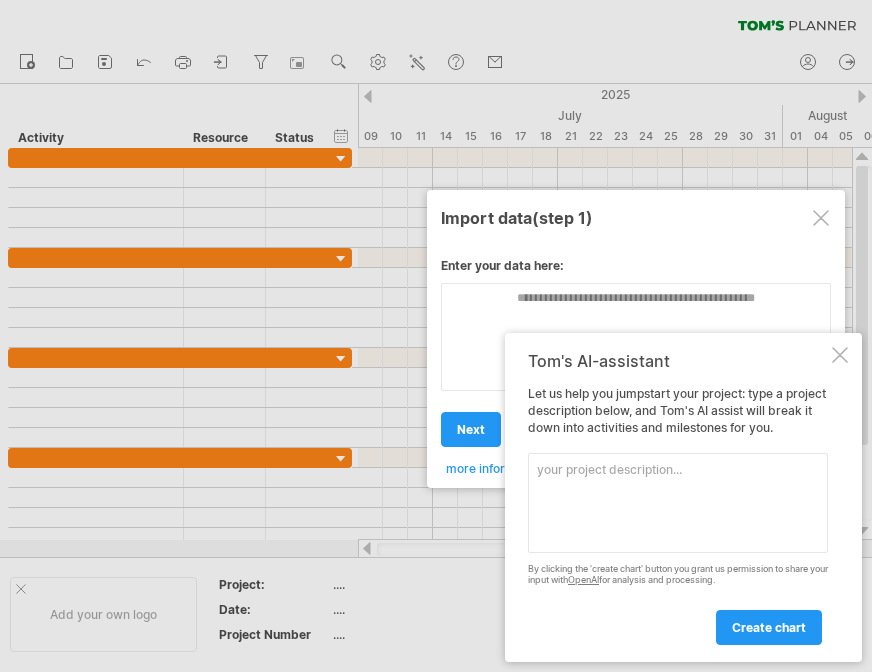scroll, scrollTop: 0, scrollLeft: 0, axis: both 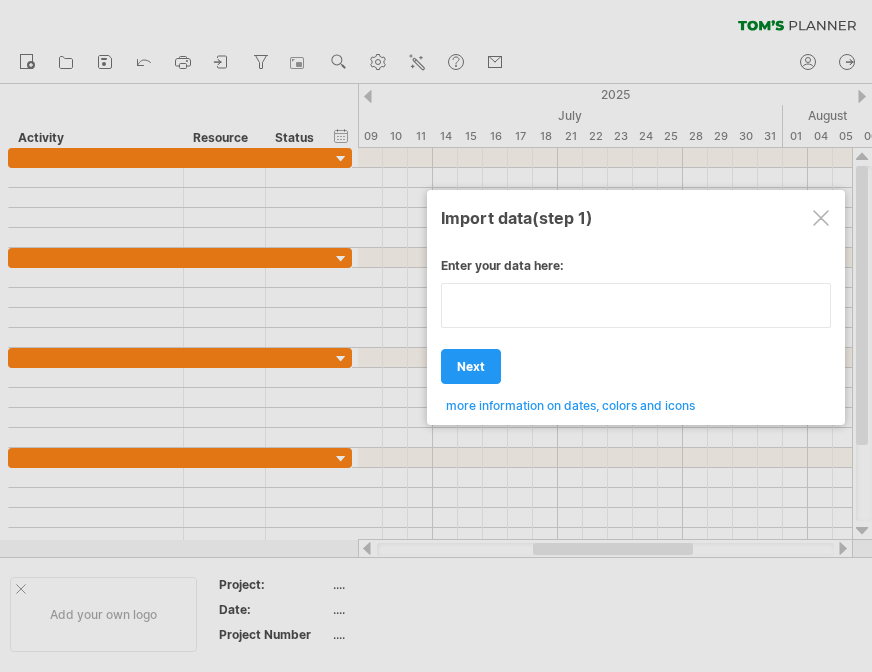 click on "Enter your data here:
Your data:
Weekend days
'
mon
tue
Hide weekend days" at bounding box center (636, 328) 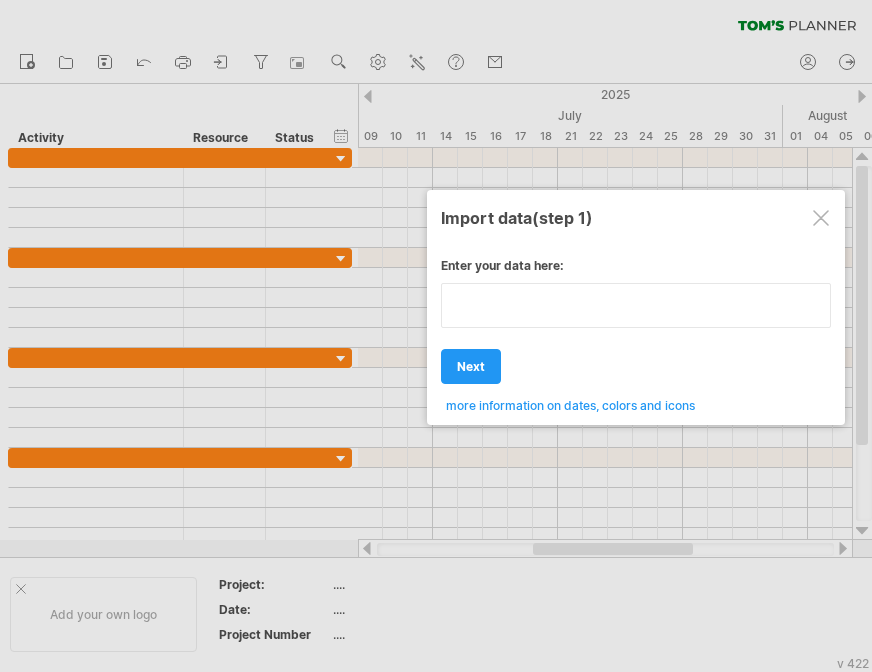 paste on "**********" 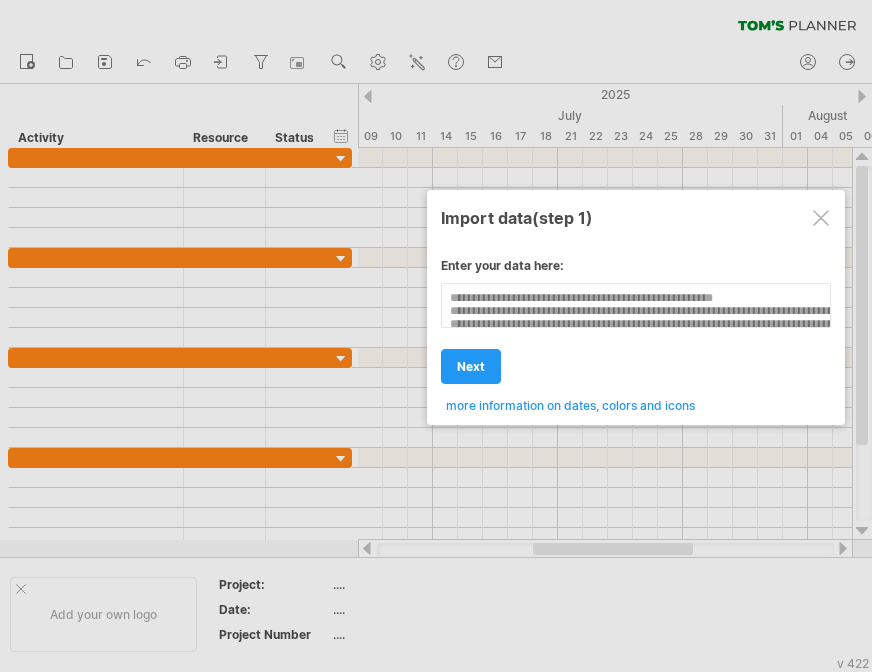 scroll, scrollTop: 568, scrollLeft: 0, axis: vertical 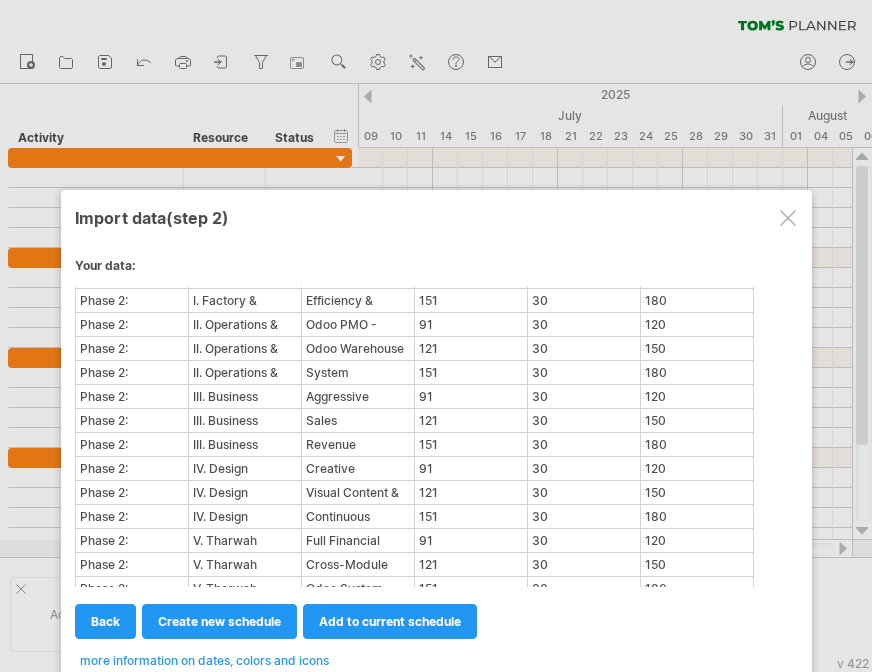 click at bounding box center [436, 336] 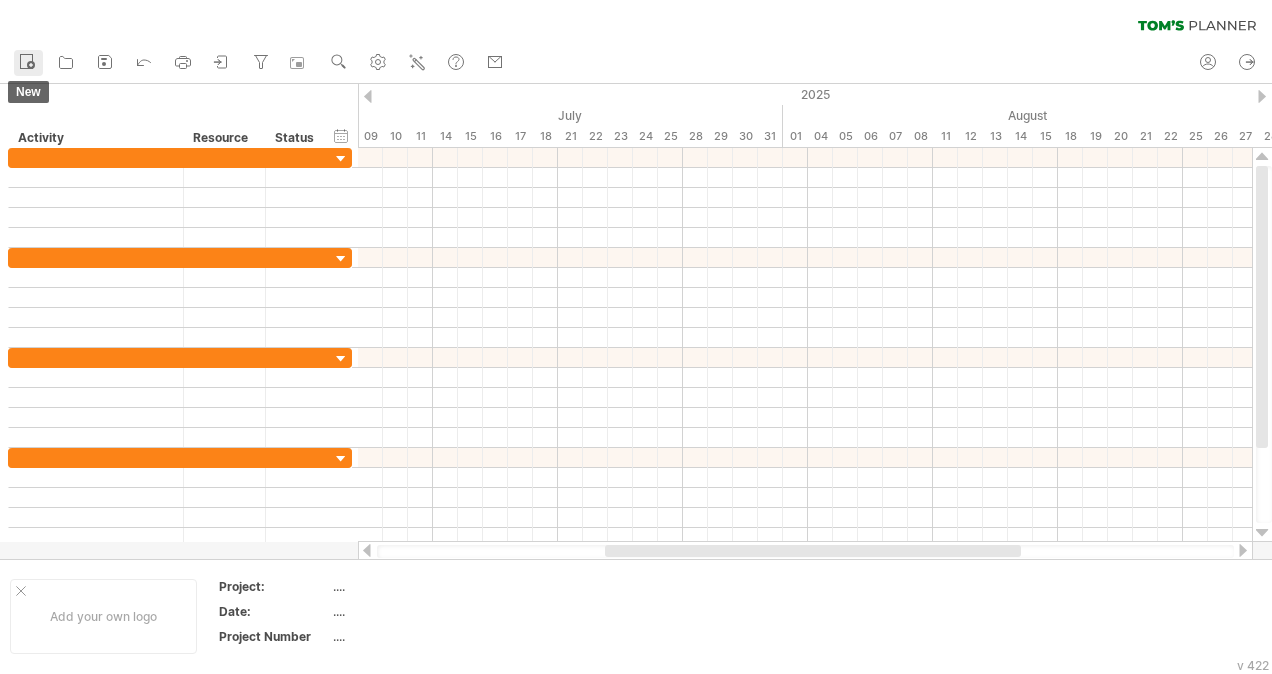 click 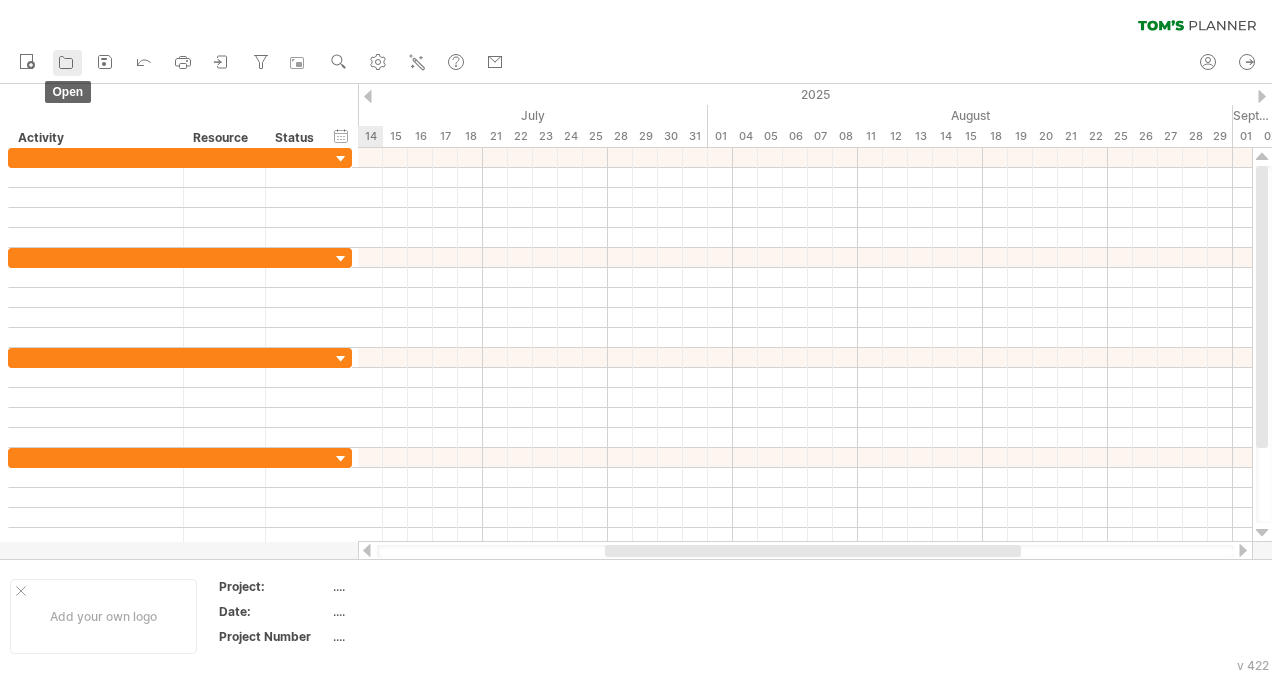 click 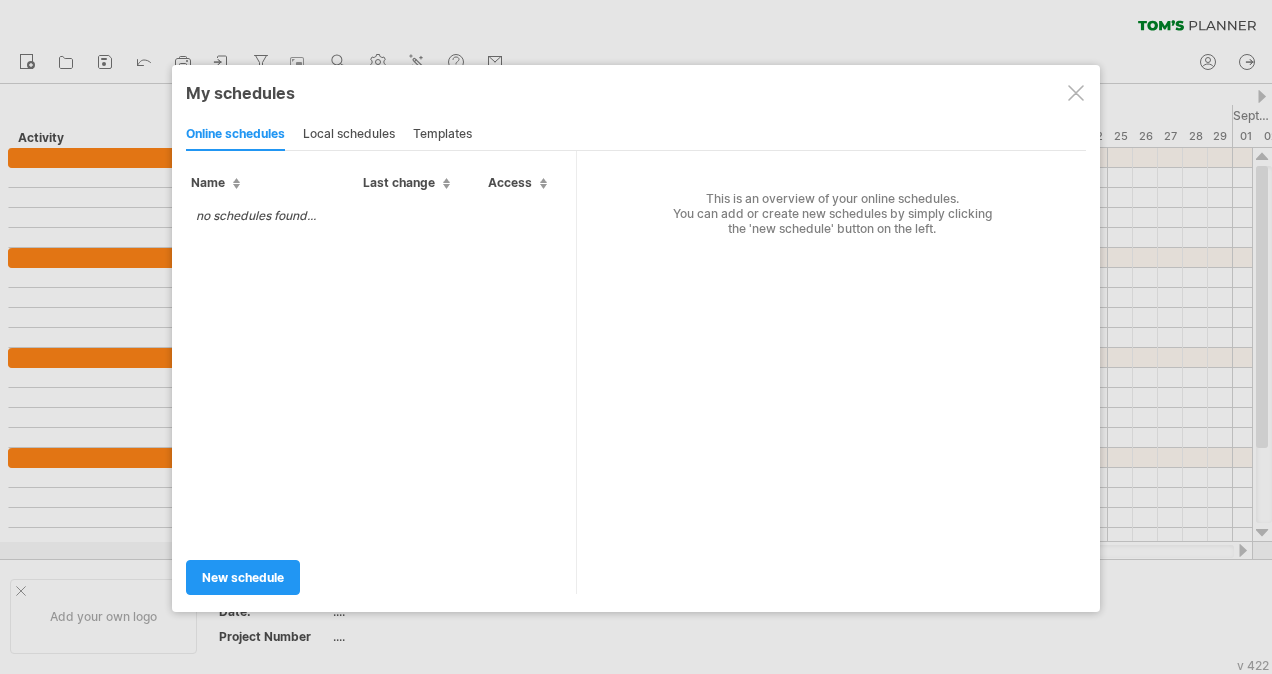 click at bounding box center (1076, 93) 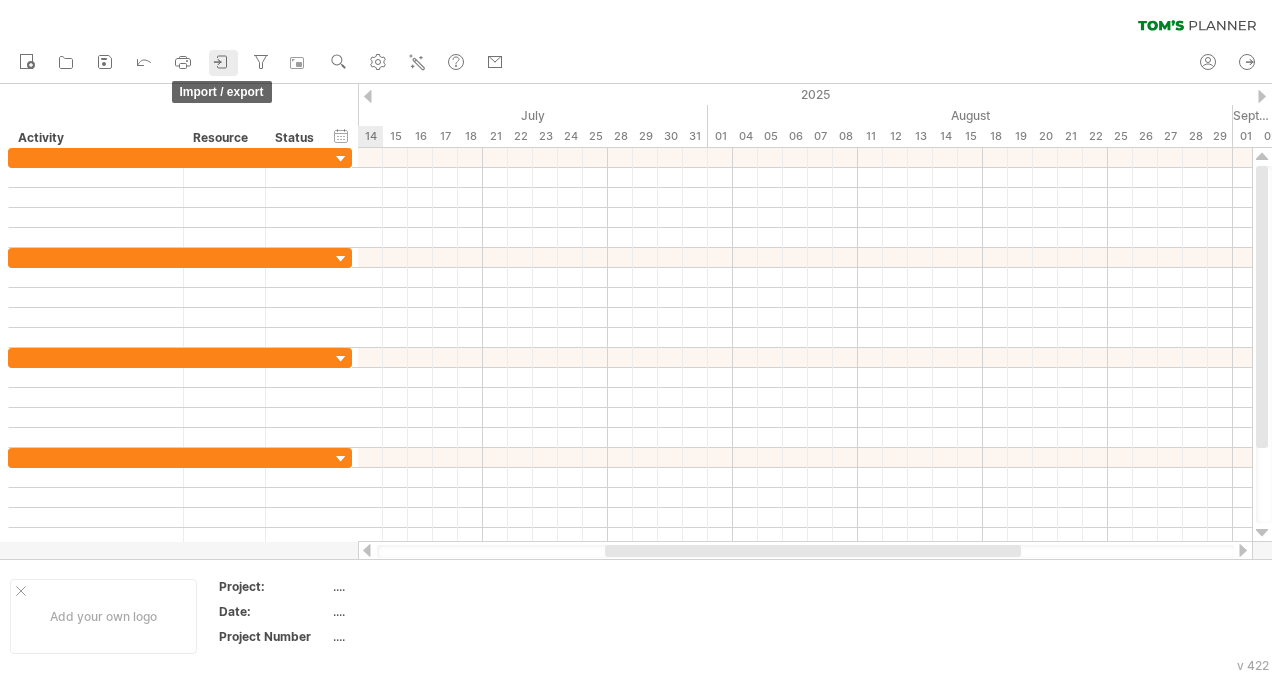 click 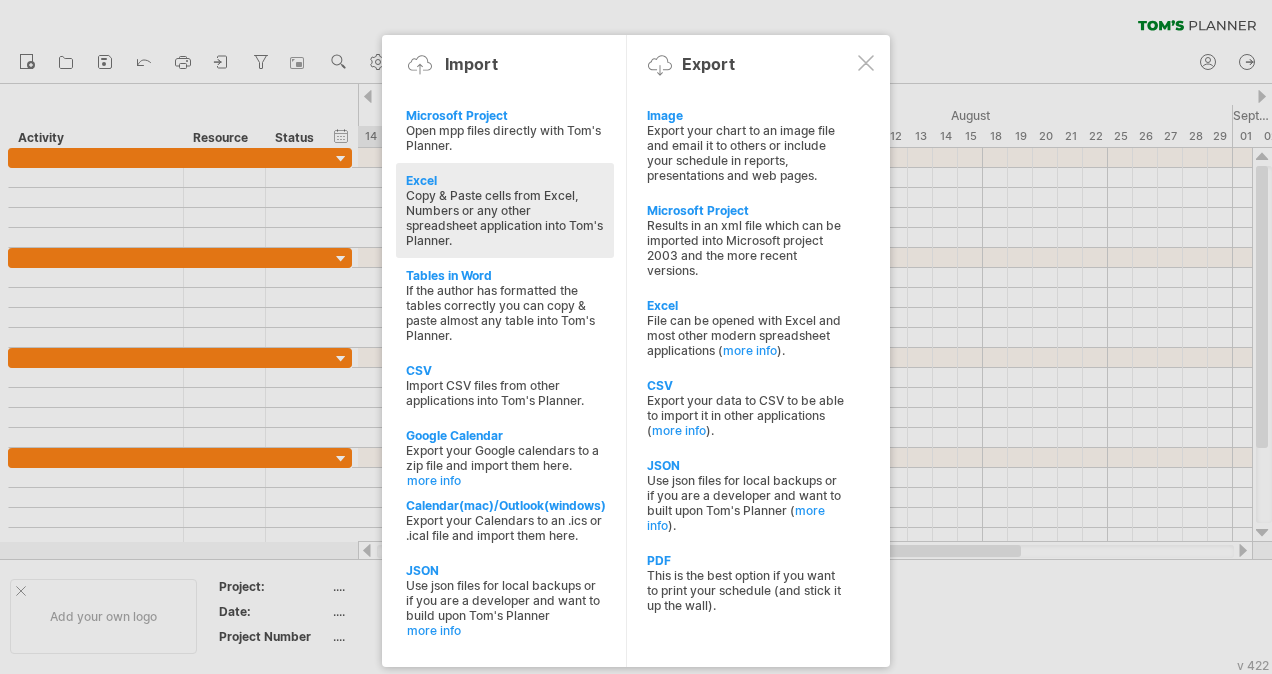 click on "Copy & Paste cells from Excel, Numbers or any other spreadsheet application into Tom's Planner." at bounding box center (505, 218) 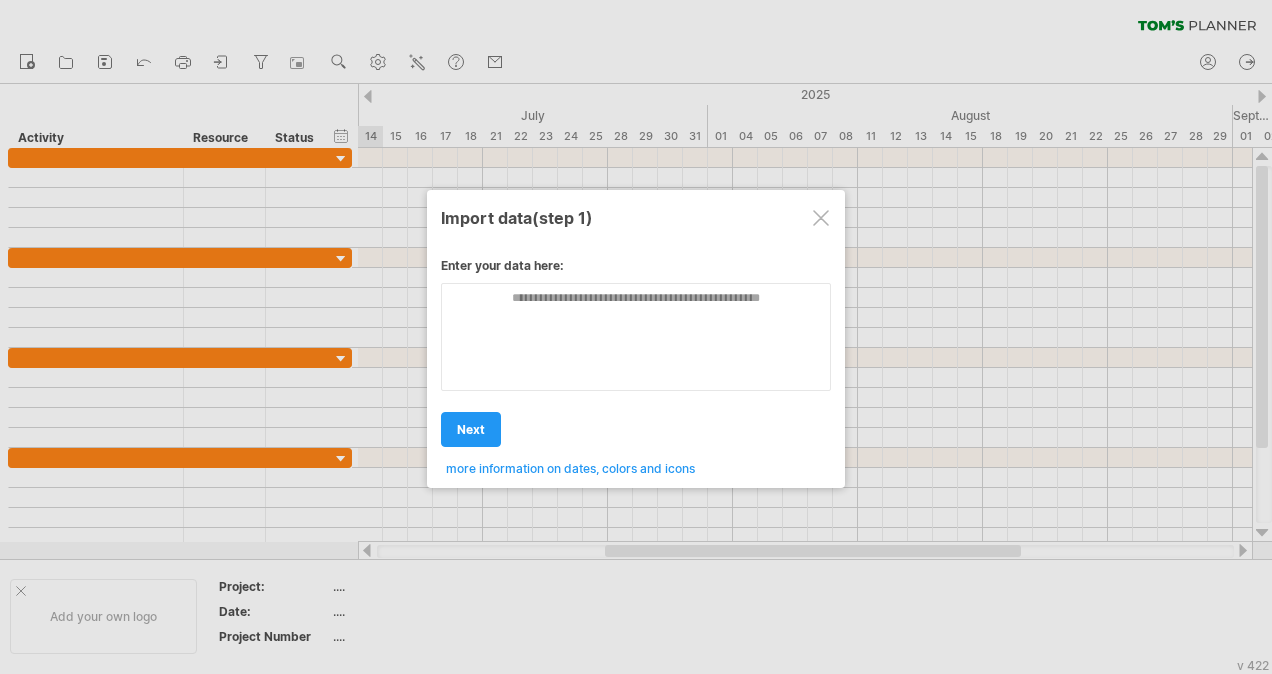 scroll, scrollTop: 0, scrollLeft: 0, axis: both 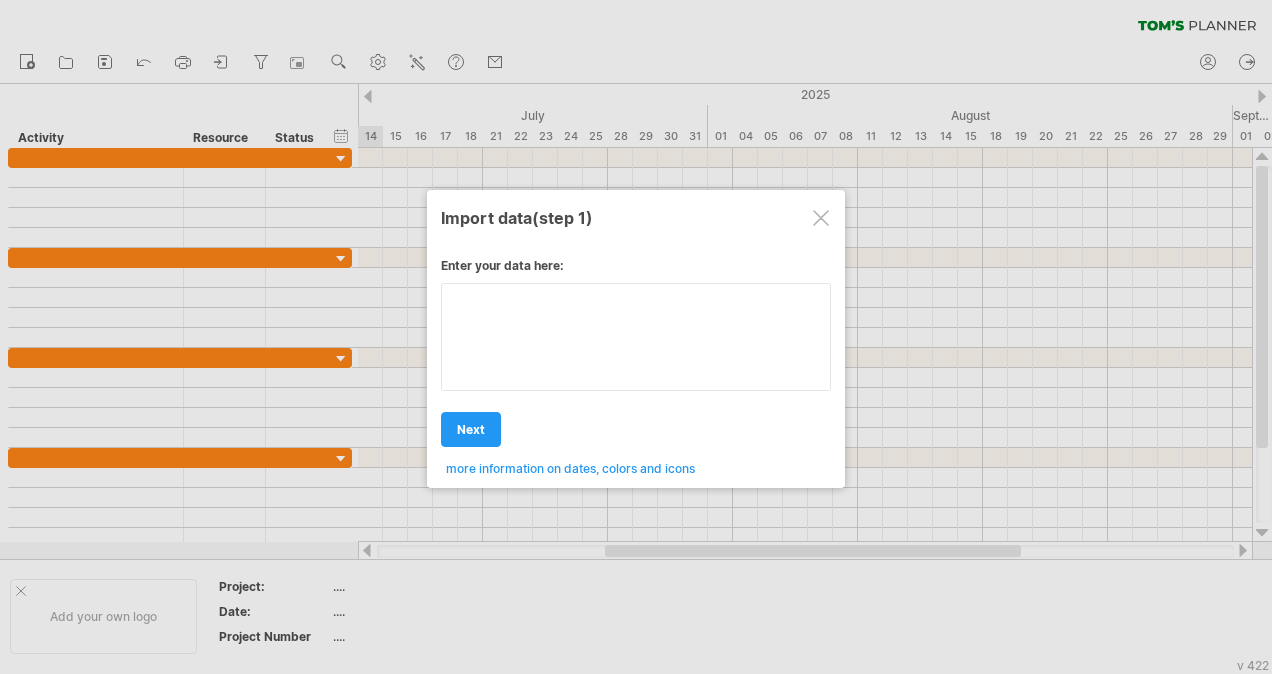 click at bounding box center (636, 337) 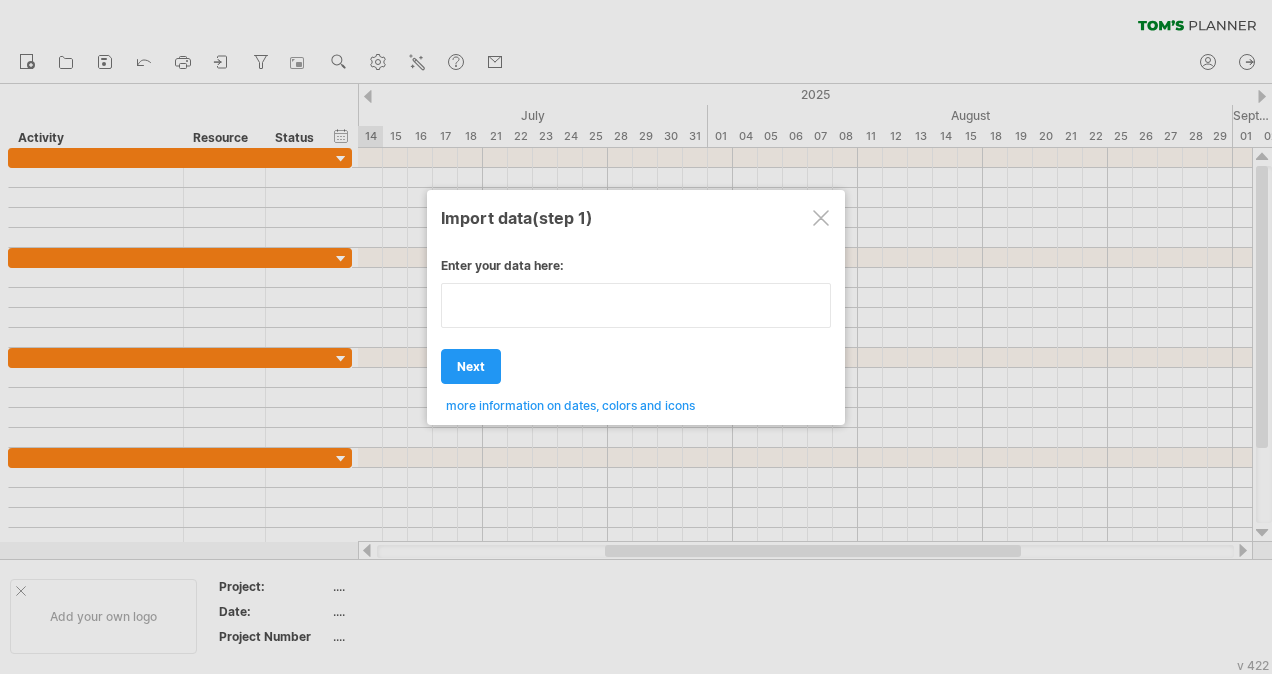 paste on "**********" 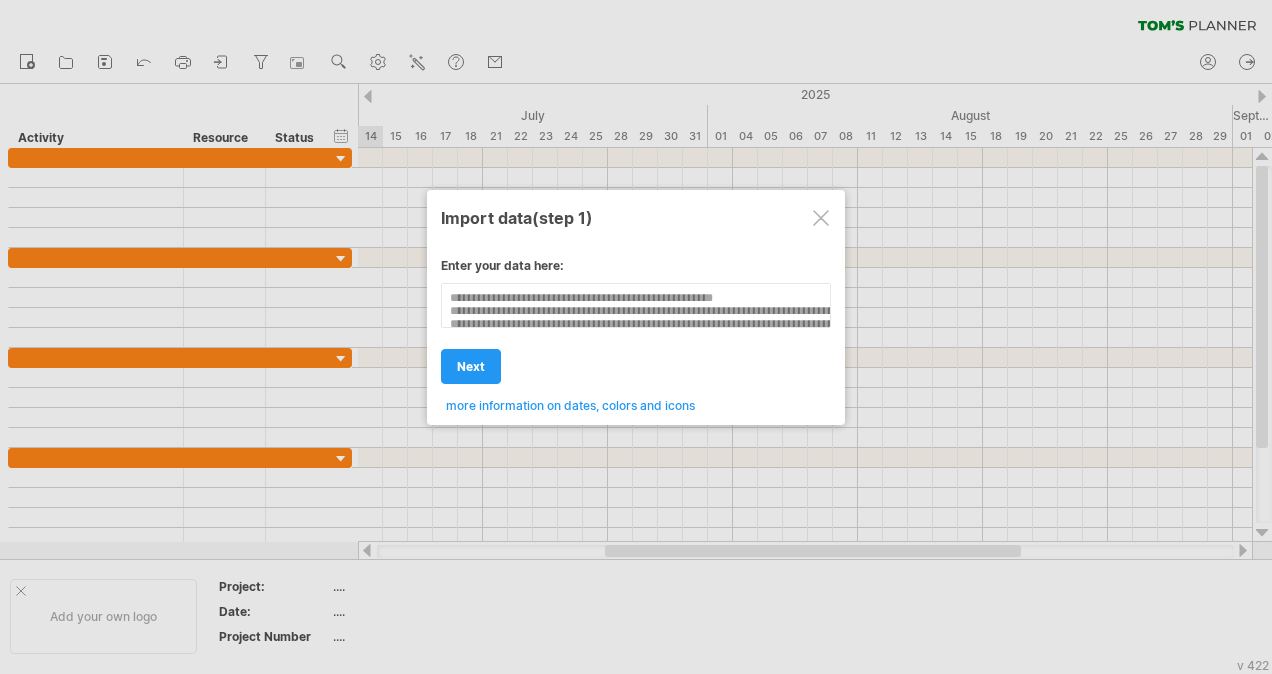 scroll, scrollTop: 568, scrollLeft: 0, axis: vertical 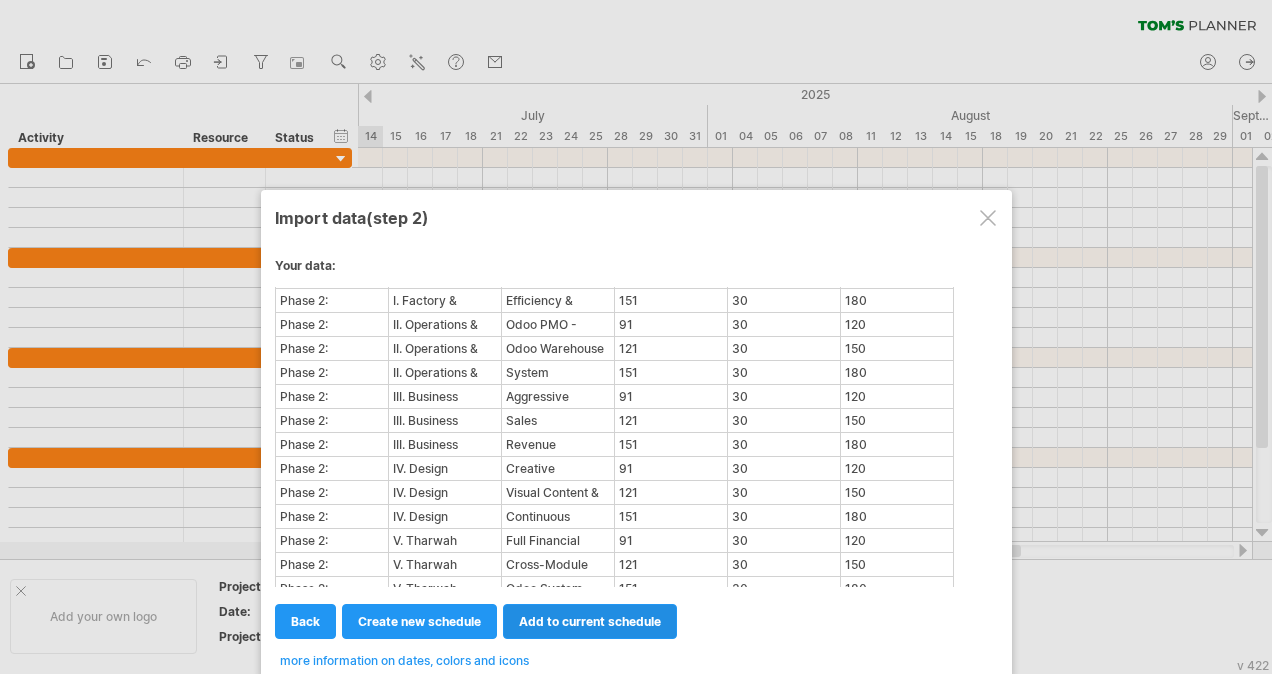 click on "add to current schedule" at bounding box center (590, 621) 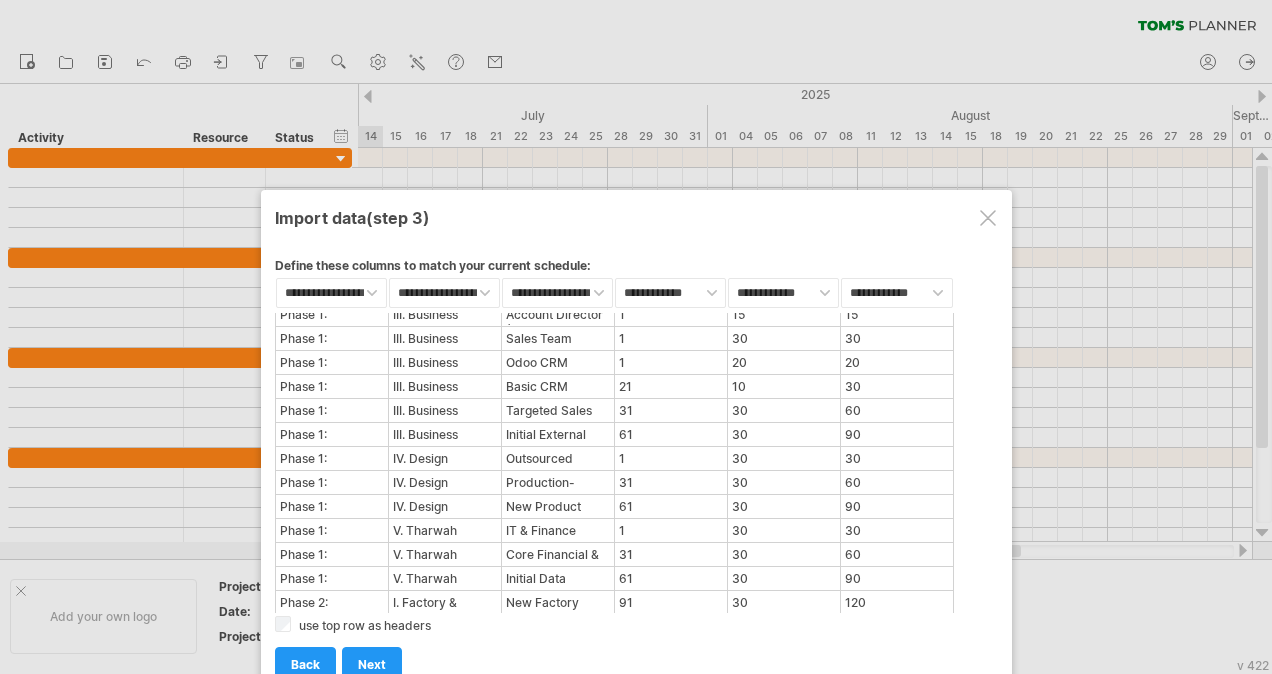 scroll, scrollTop: 0, scrollLeft: 0, axis: both 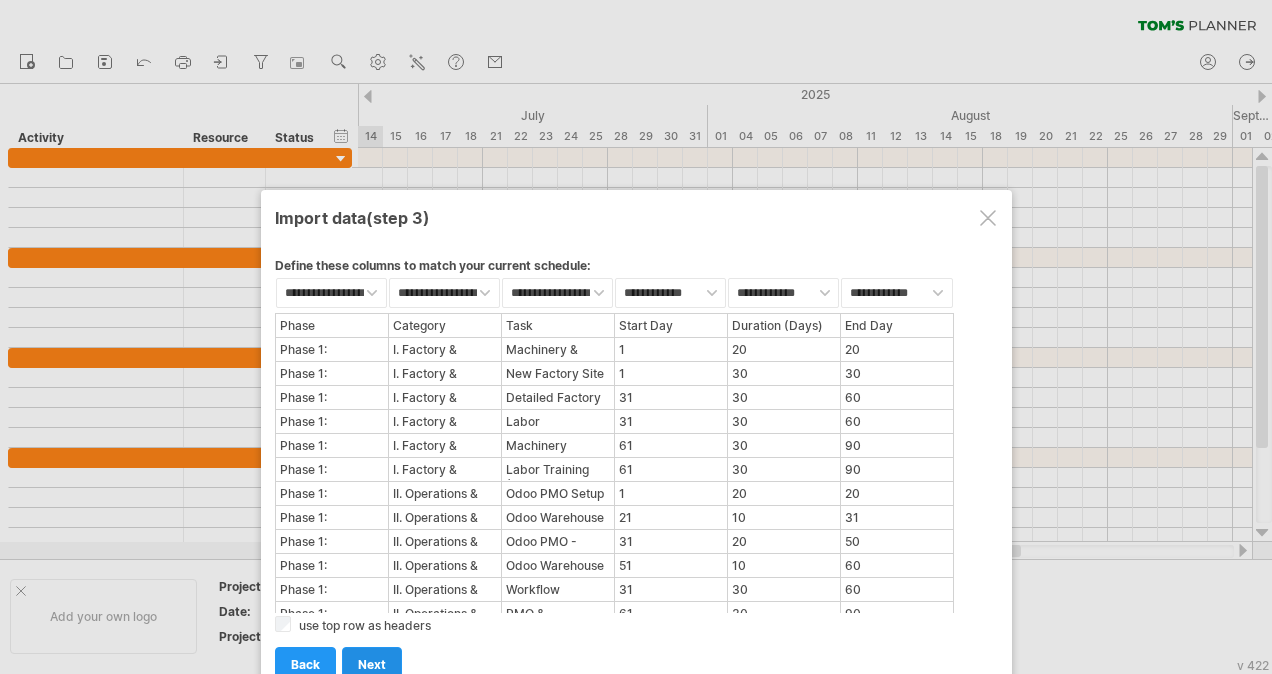 click on "next" at bounding box center [372, 664] 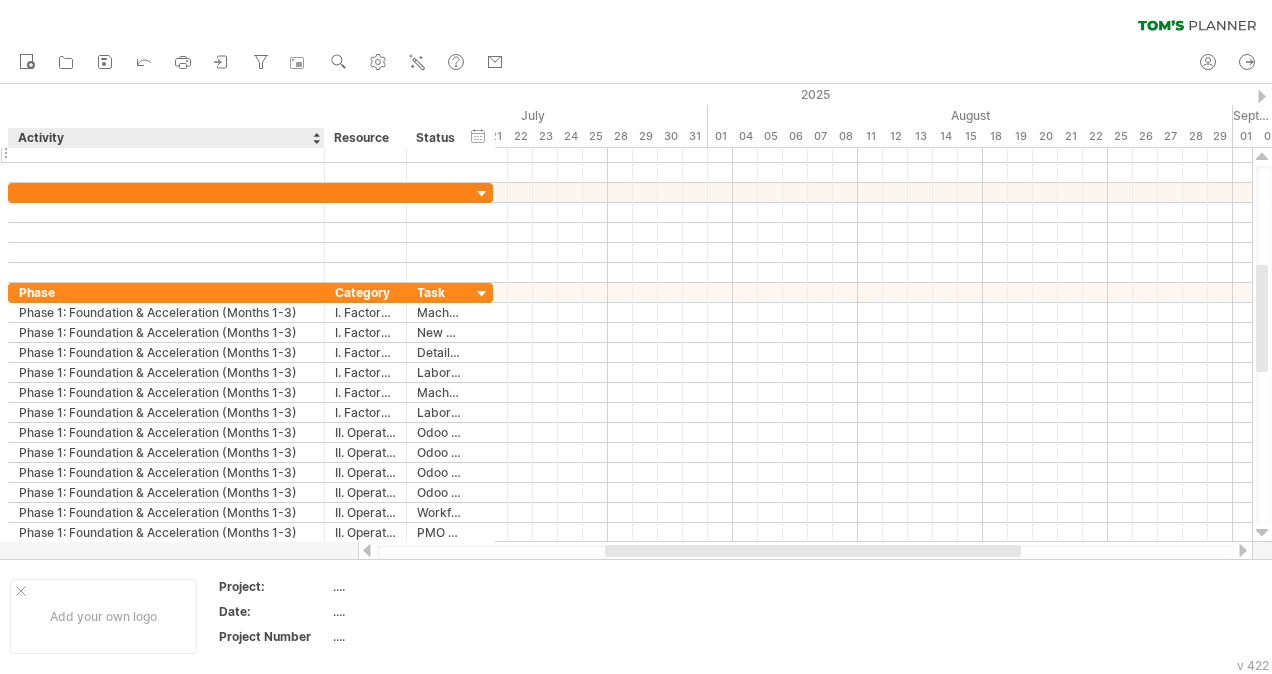 drag, startPoint x: 181, startPoint y: 144, endPoint x: 326, endPoint y: 161, distance: 145.99315 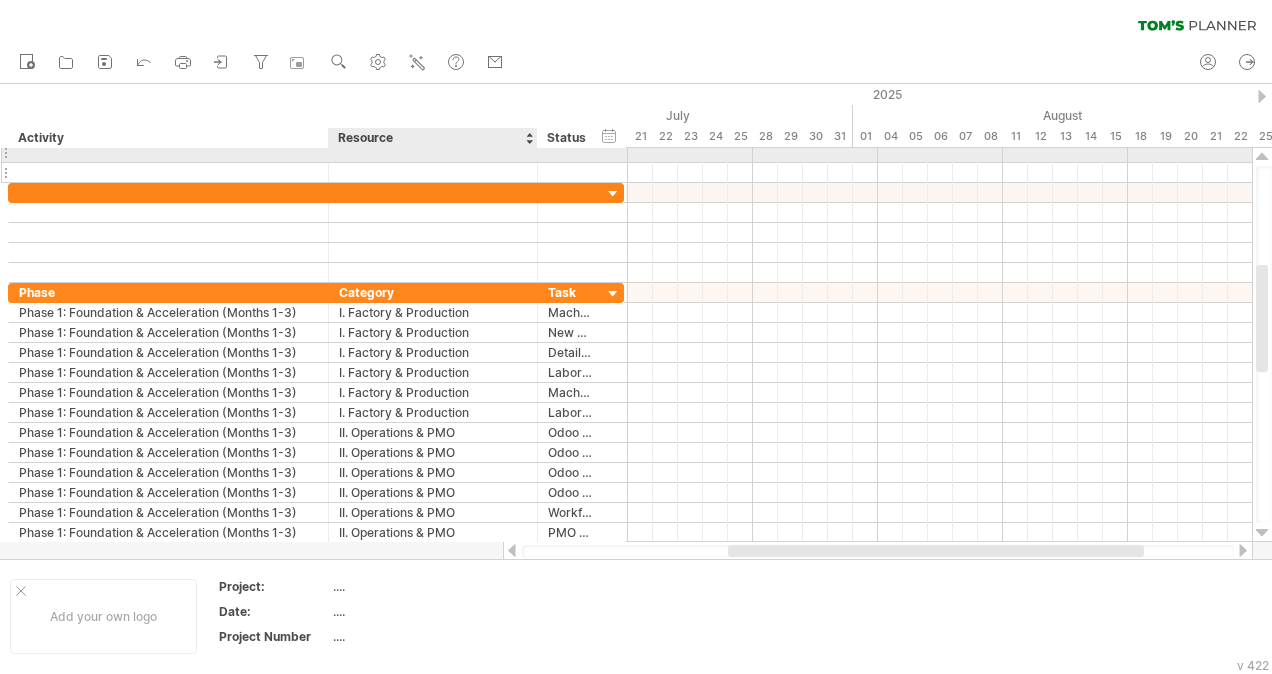 drag, startPoint x: 408, startPoint y: 152, endPoint x: 534, endPoint y: 177, distance: 128.45622 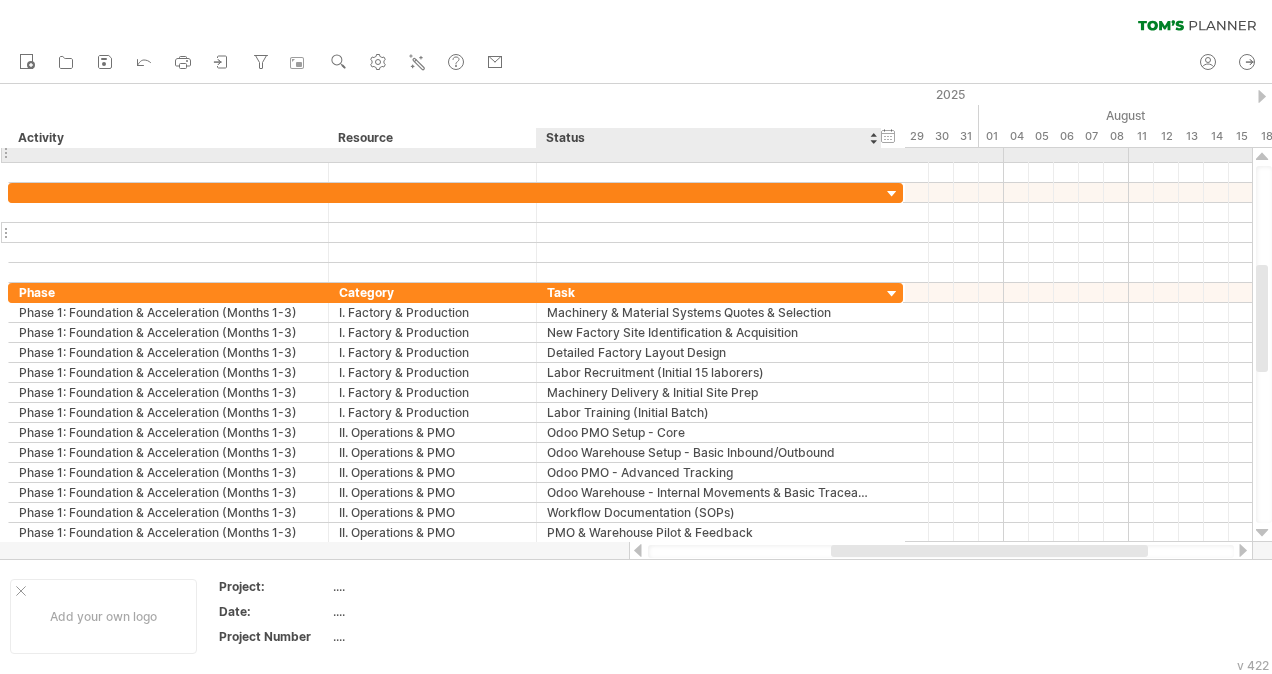 drag, startPoint x: 620, startPoint y: 151, endPoint x: 902, endPoint y: 225, distance: 291.5476 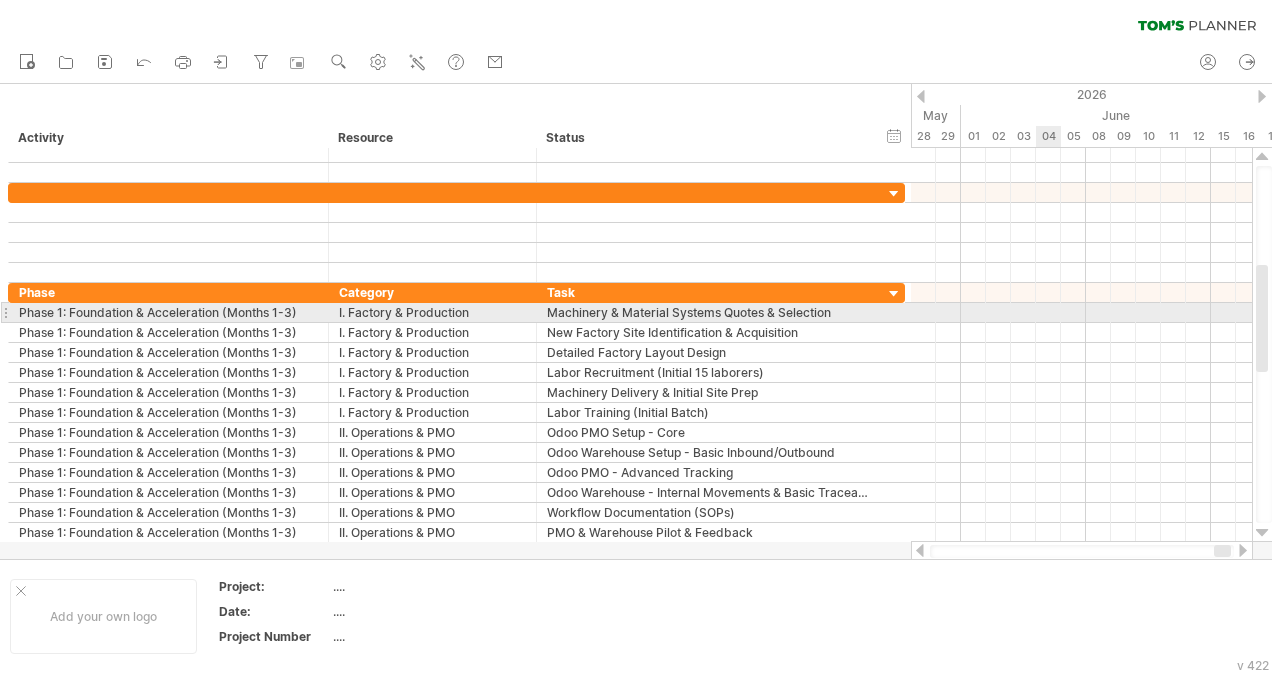 click at bounding box center (1081, 313) 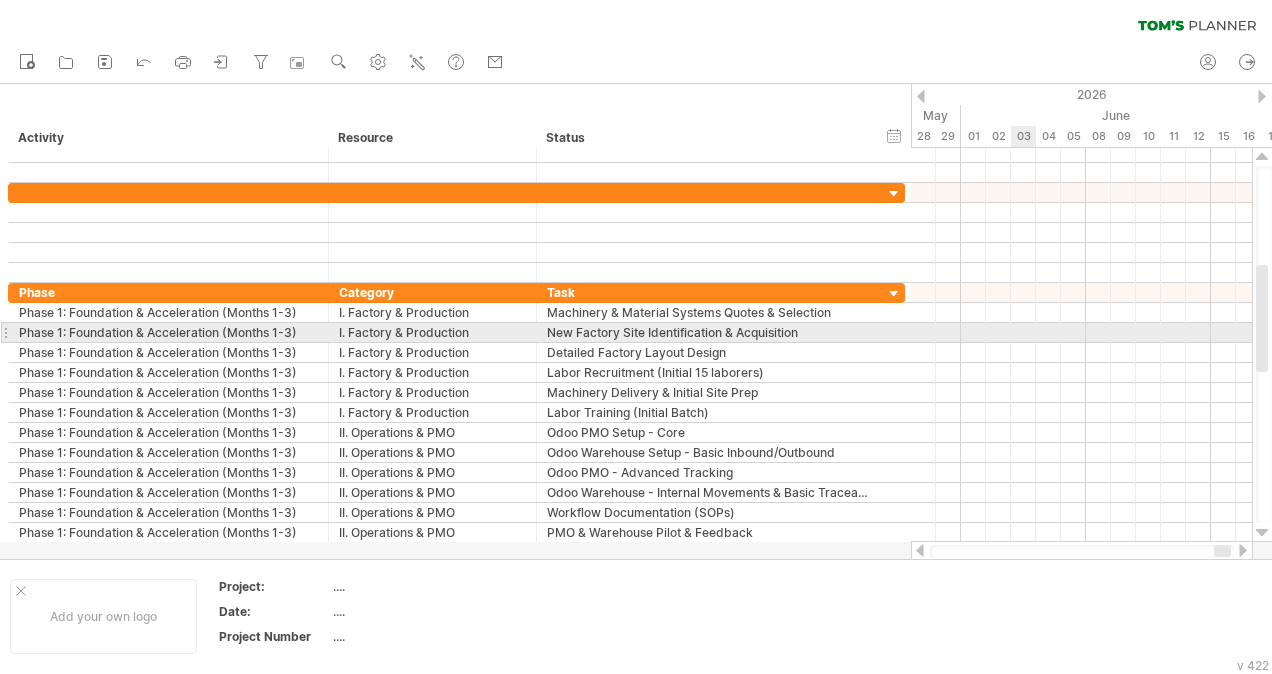 click at bounding box center [1081, 333] 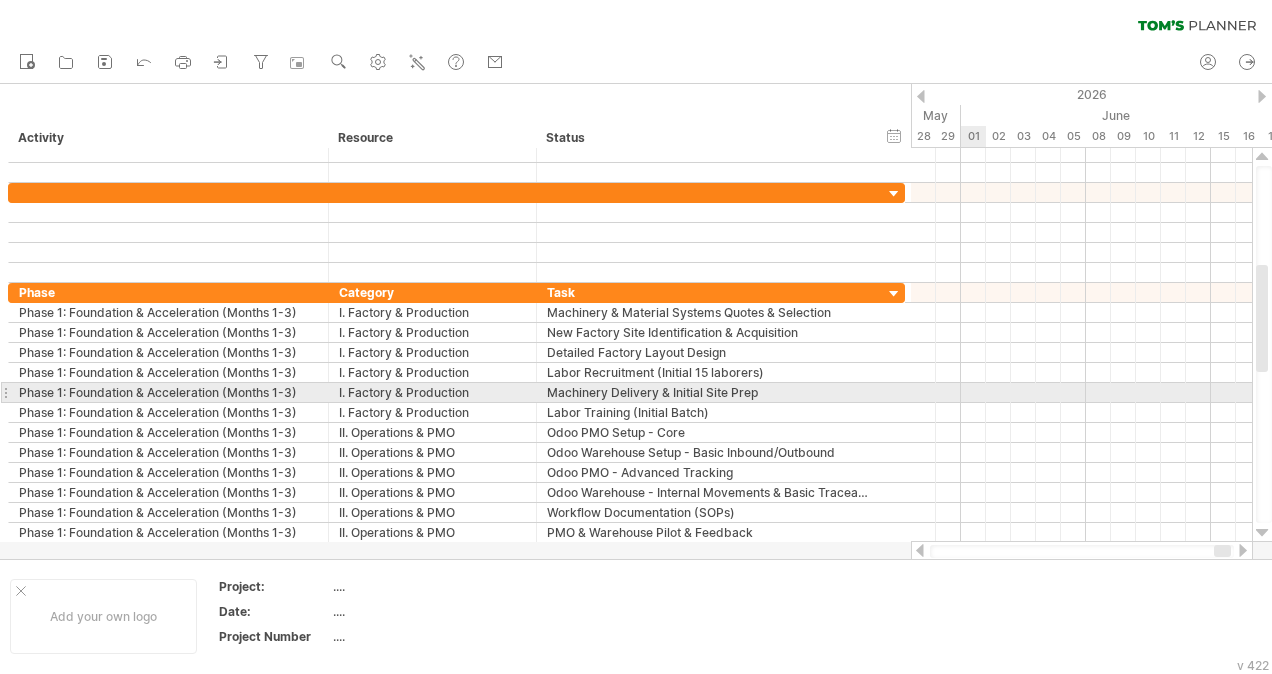 click at bounding box center [1081, 393] 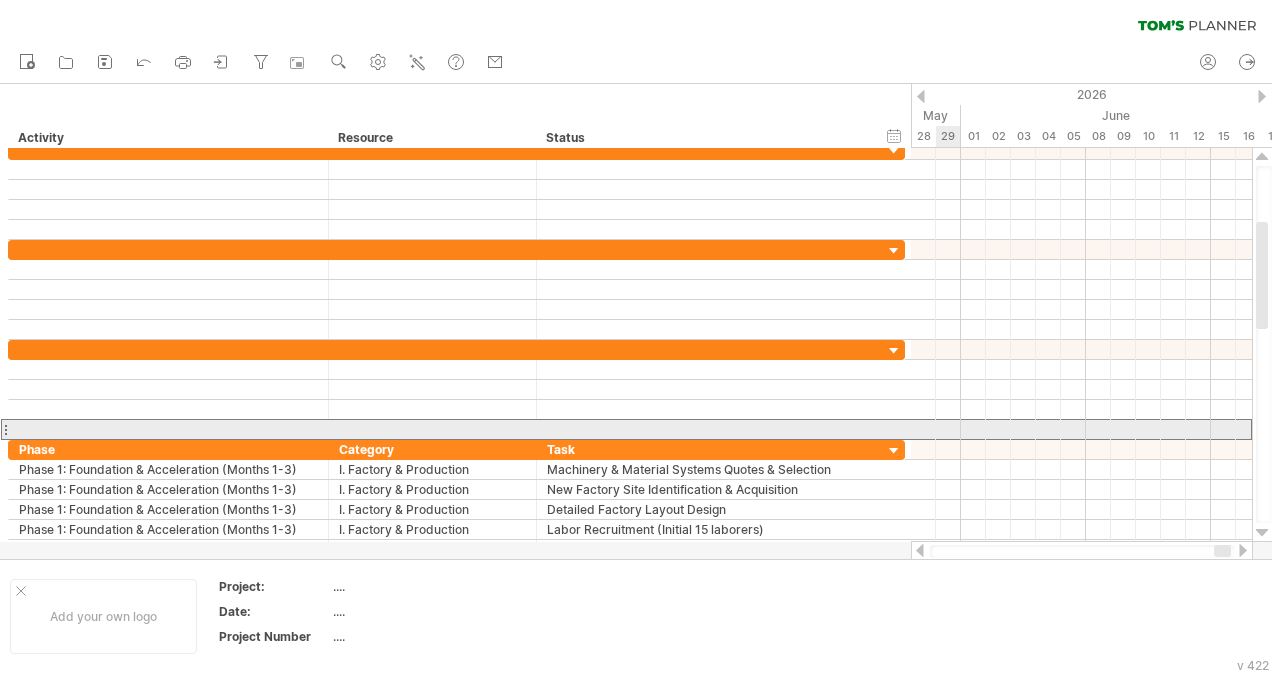 click at bounding box center [5, 429] 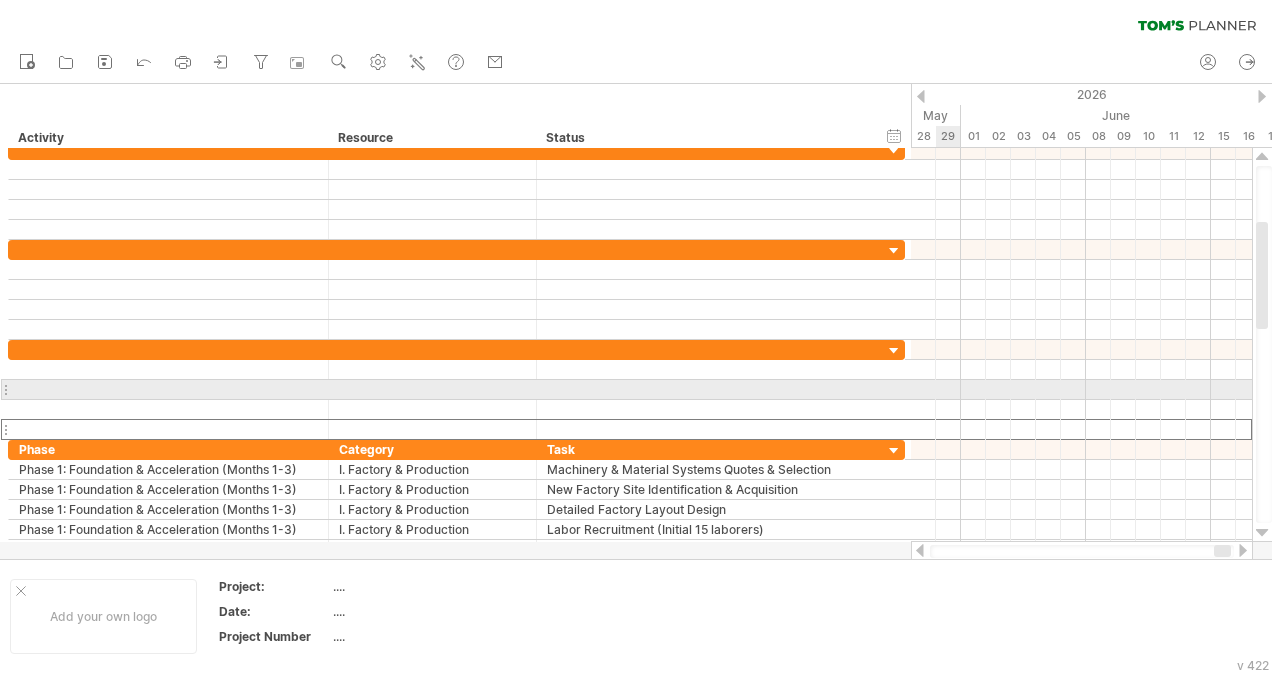 click at bounding box center [169, 389] 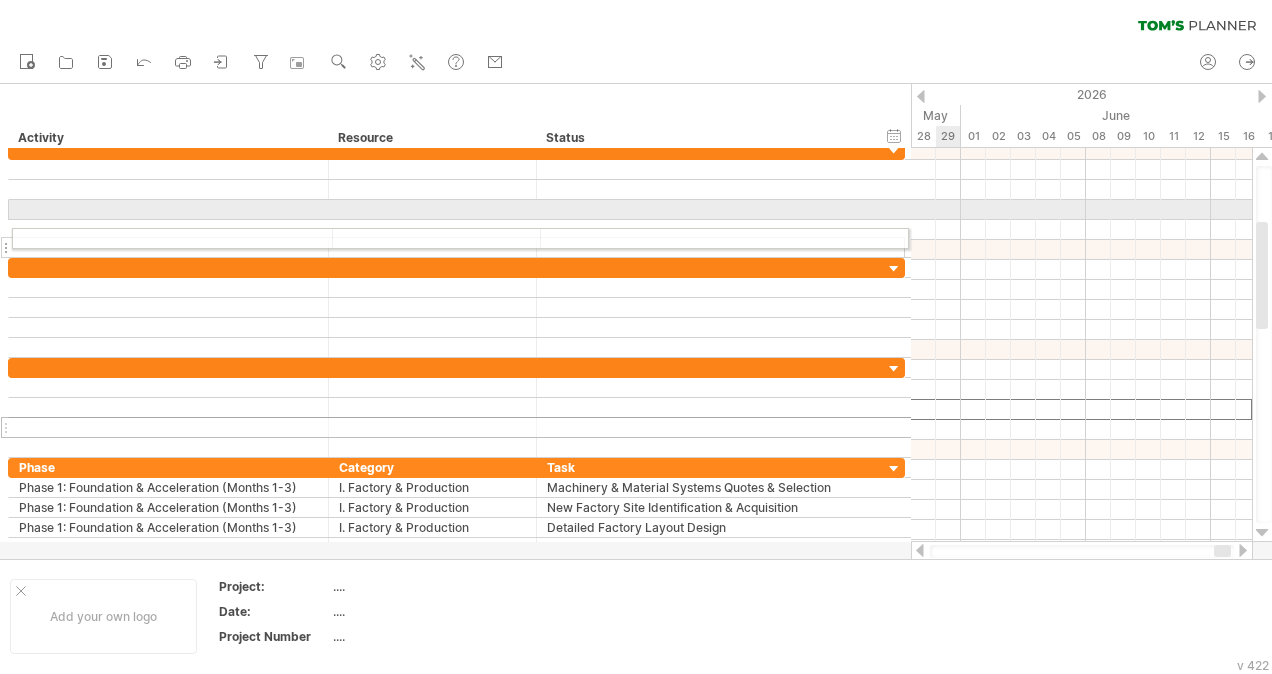 drag, startPoint x: 10, startPoint y: 397, endPoint x: 8, endPoint y: 234, distance: 163.01227 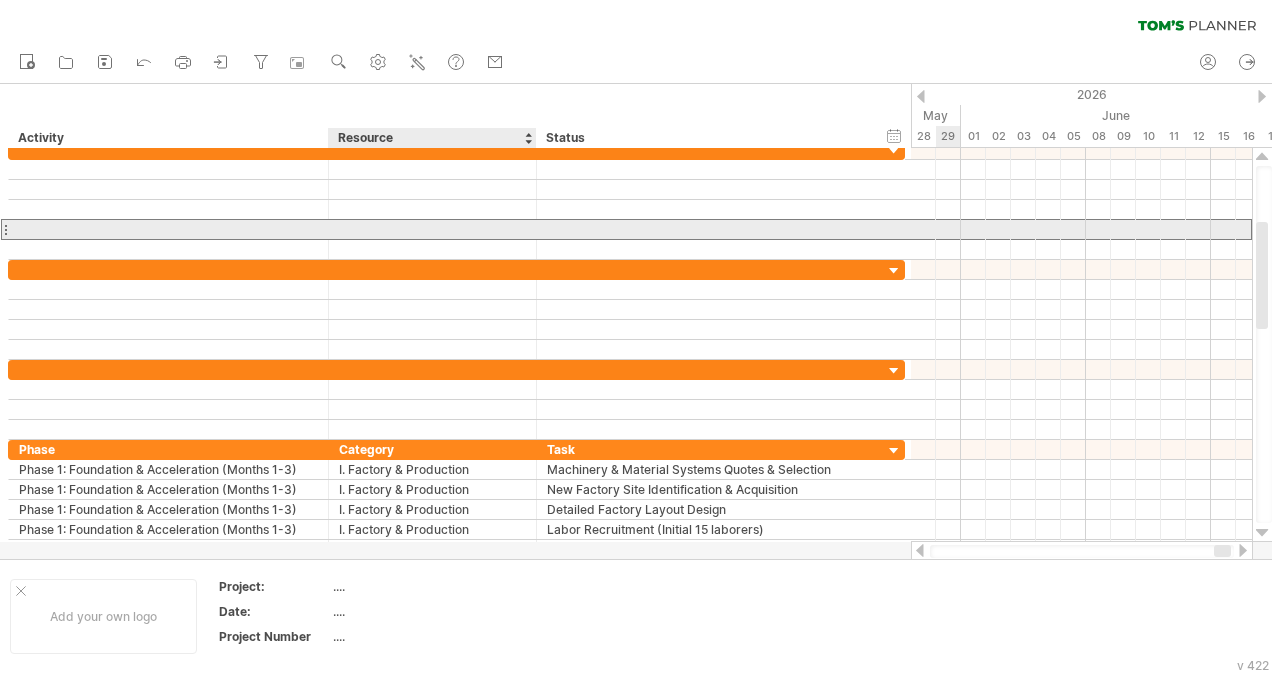 drag, startPoint x: 0, startPoint y: 160, endPoint x: 521, endPoint y: 225, distance: 525.03906 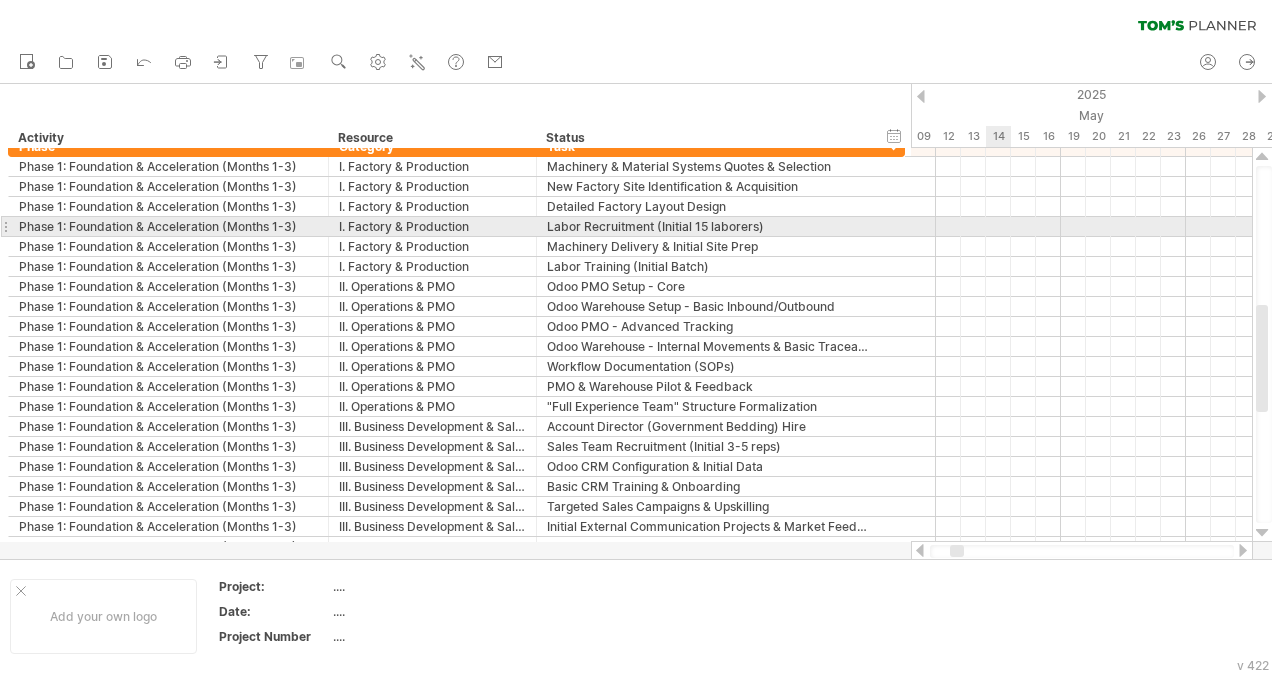 click at bounding box center (1081, 227) 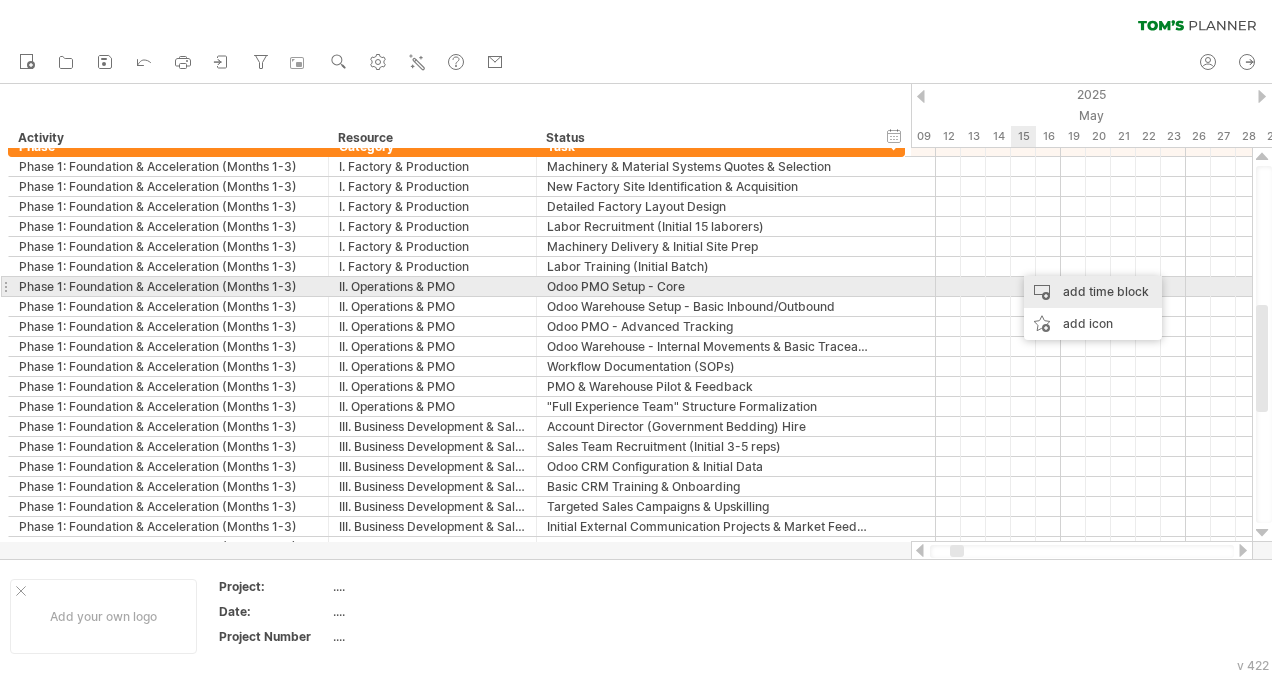 click on "add time block" at bounding box center [1093, 292] 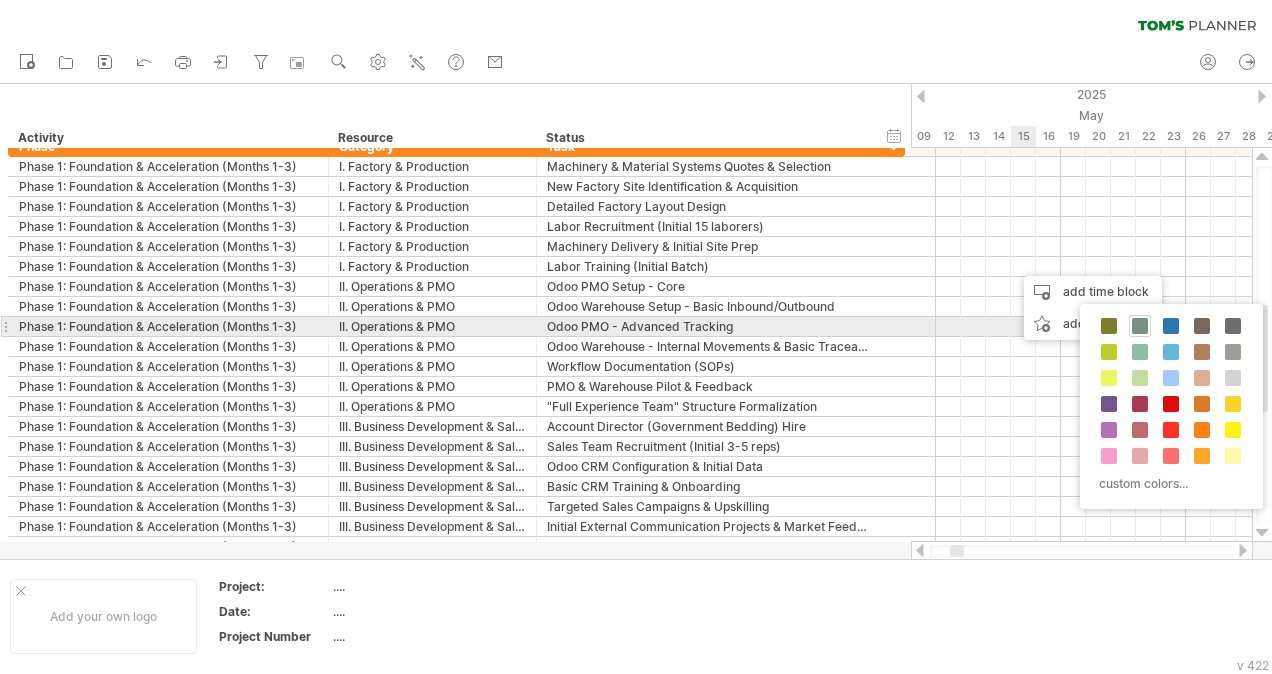 click at bounding box center (1140, 326) 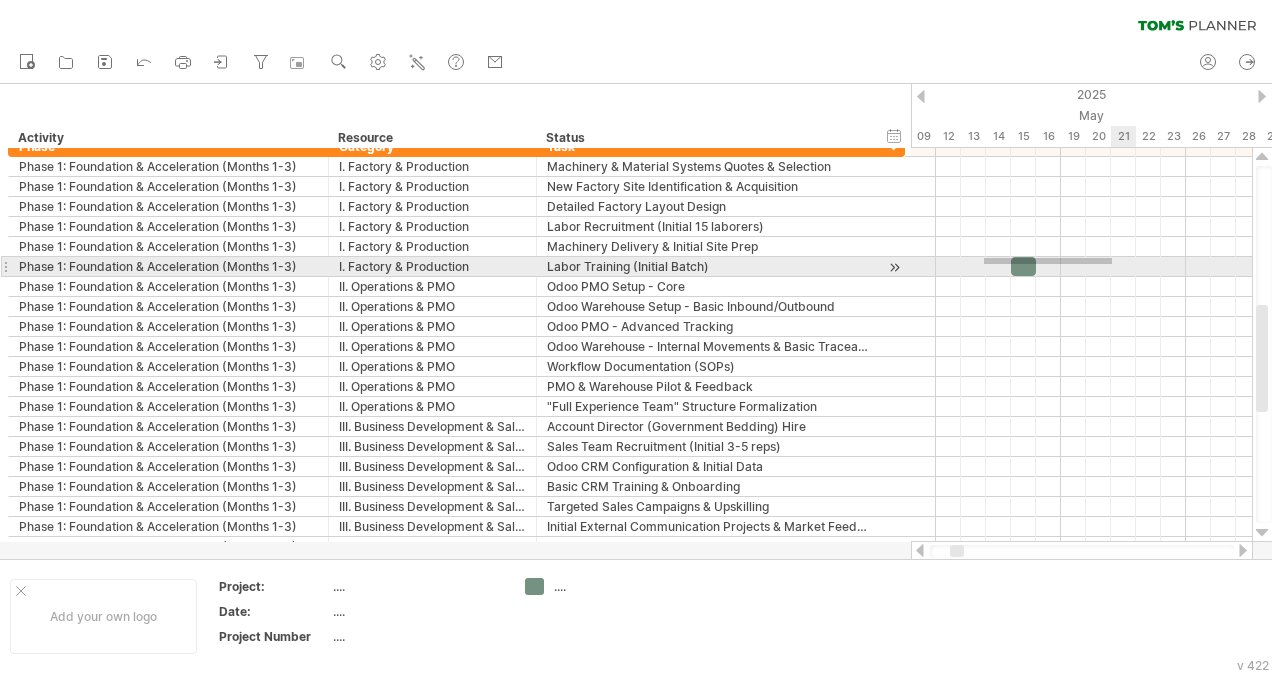 drag, startPoint x: 984, startPoint y: 258, endPoint x: 1104, endPoint y: 268, distance: 120.41595 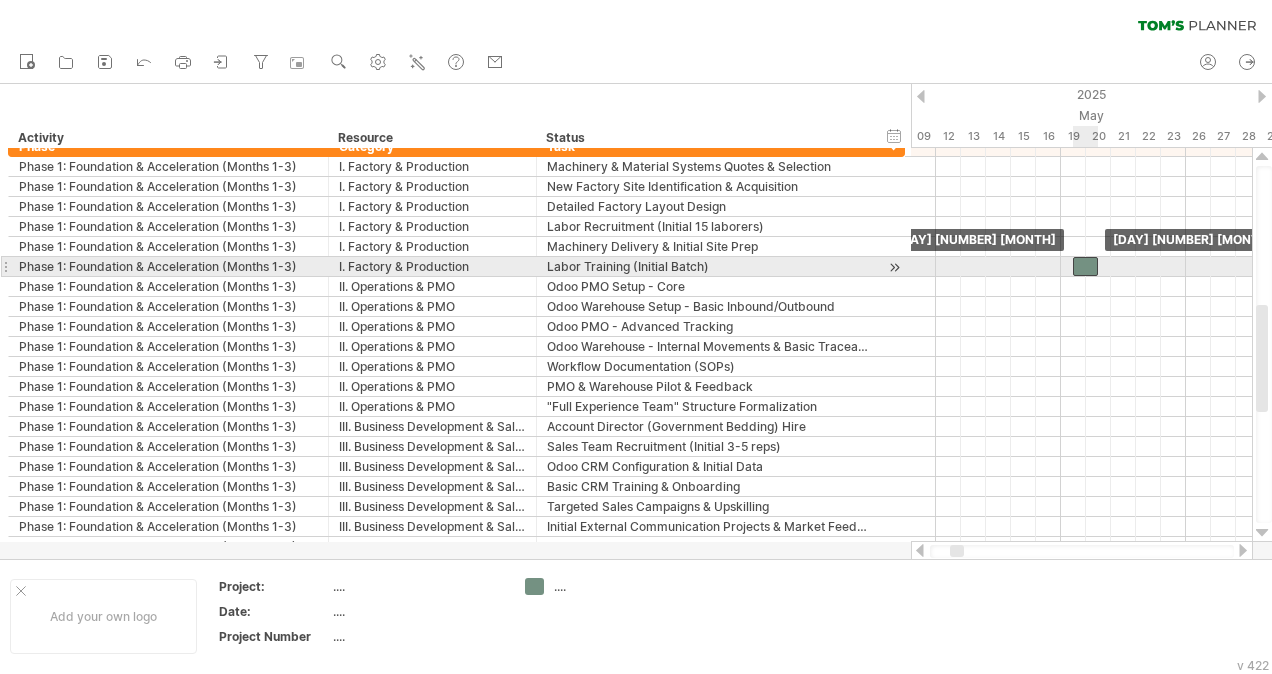 drag, startPoint x: 1025, startPoint y: 266, endPoint x: 1088, endPoint y: 264, distance: 63.03174 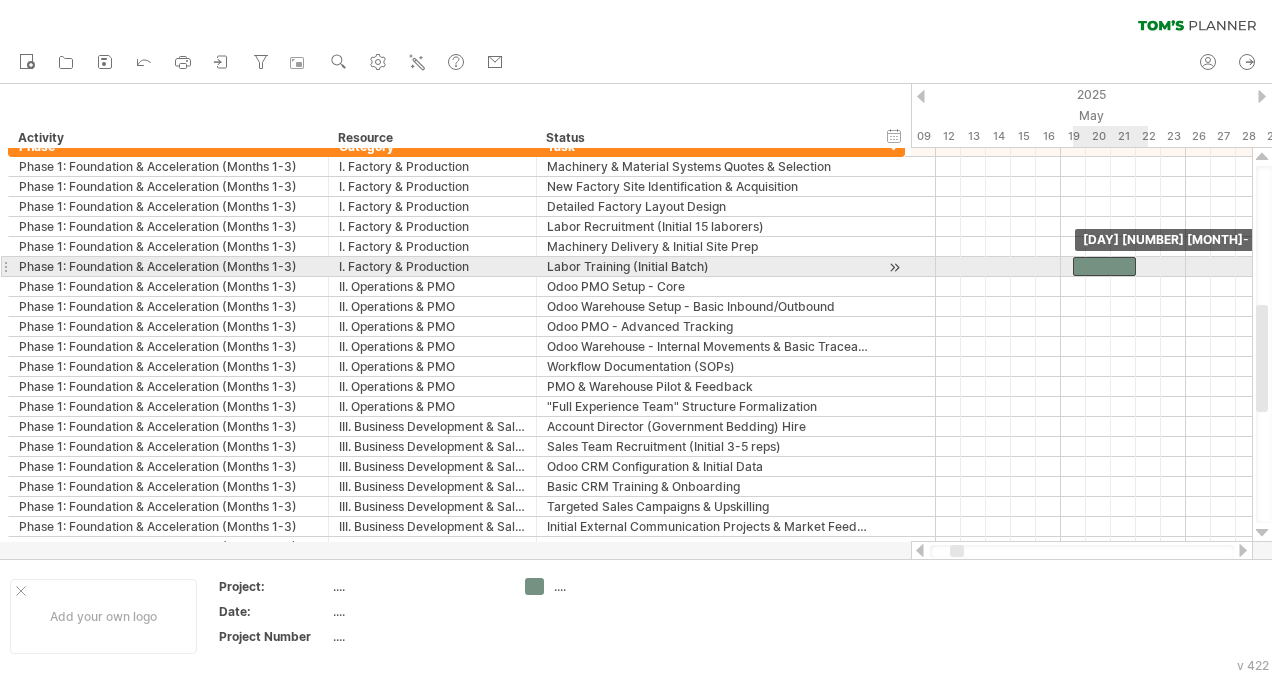 drag, startPoint x: 1098, startPoint y: 268, endPoint x: 1141, endPoint y: 262, distance: 43.416588 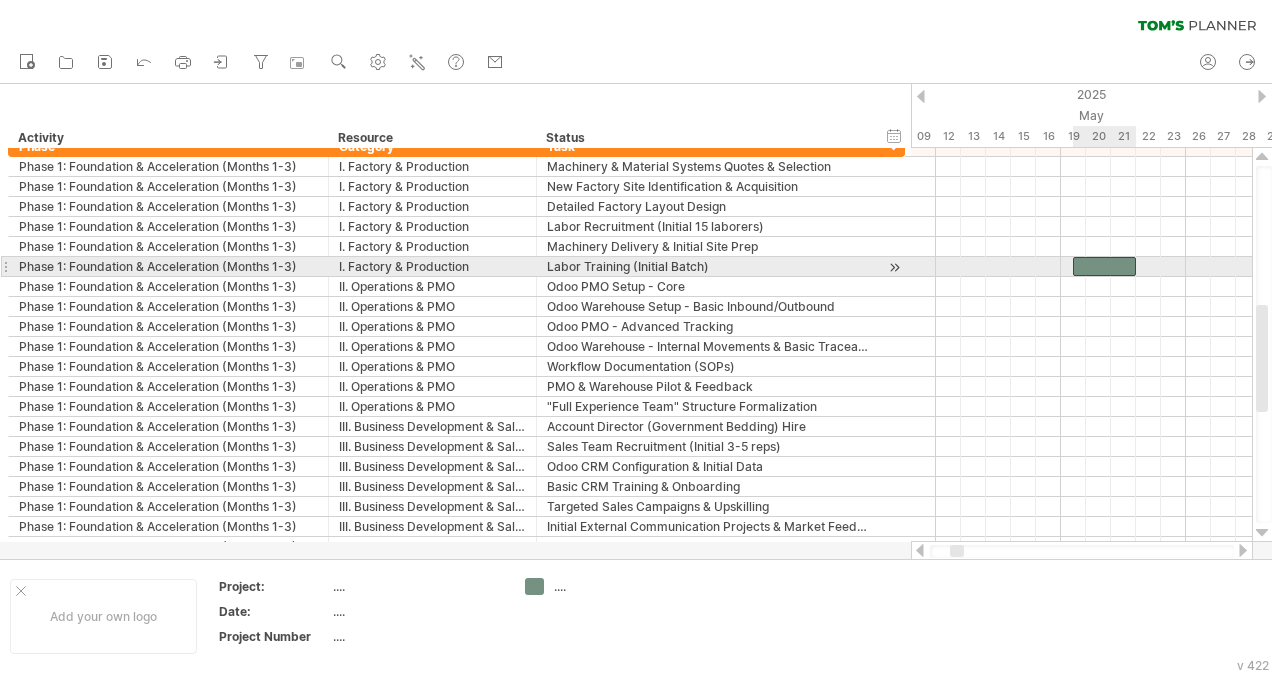 click at bounding box center [1104, 266] 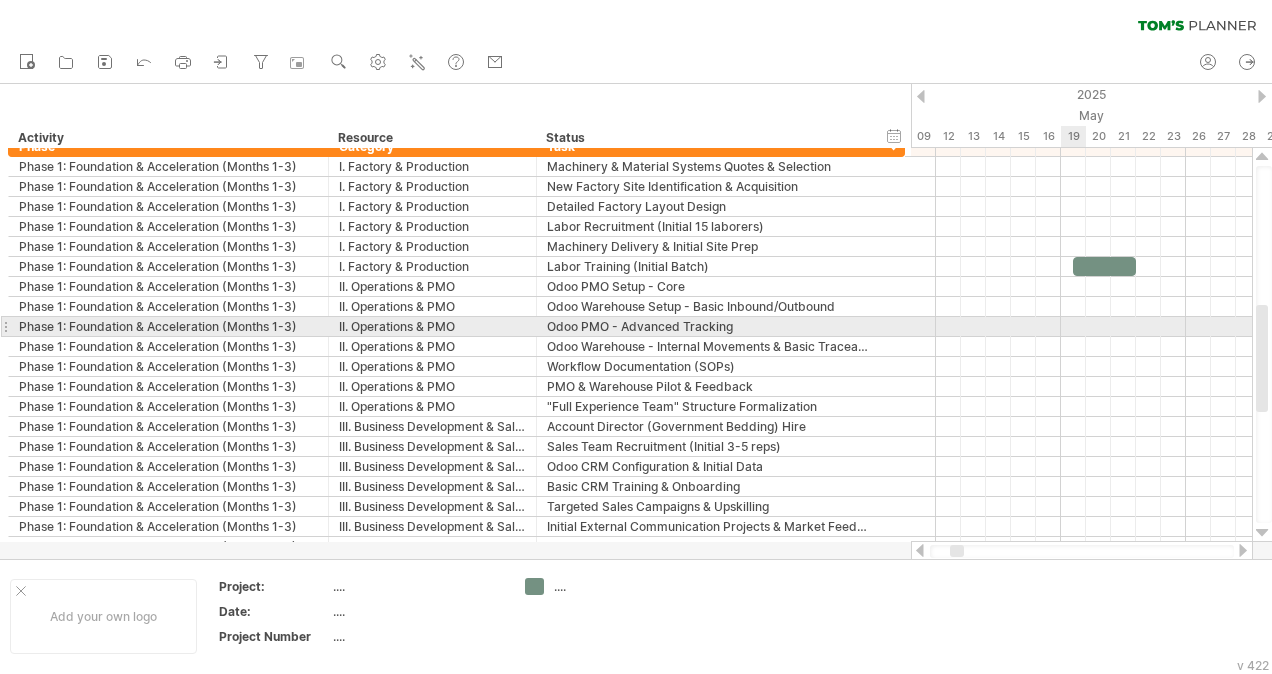 click at bounding box center [1081, 347] 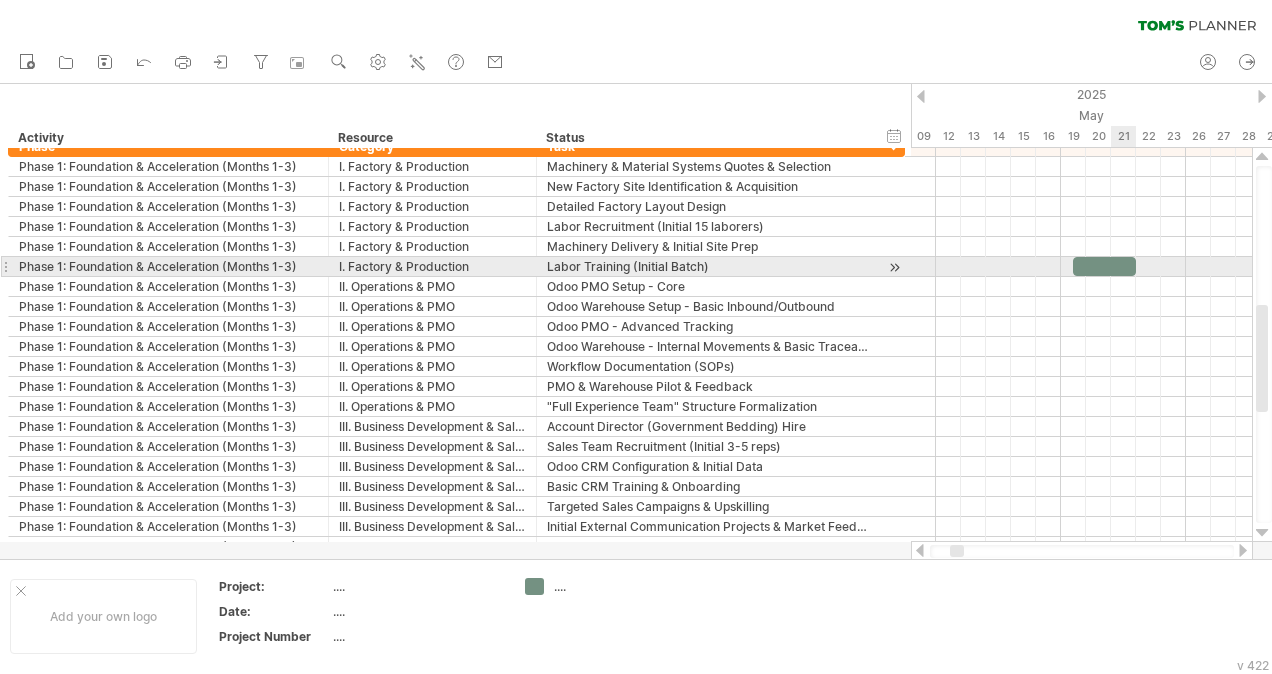 click at bounding box center (1104, 266) 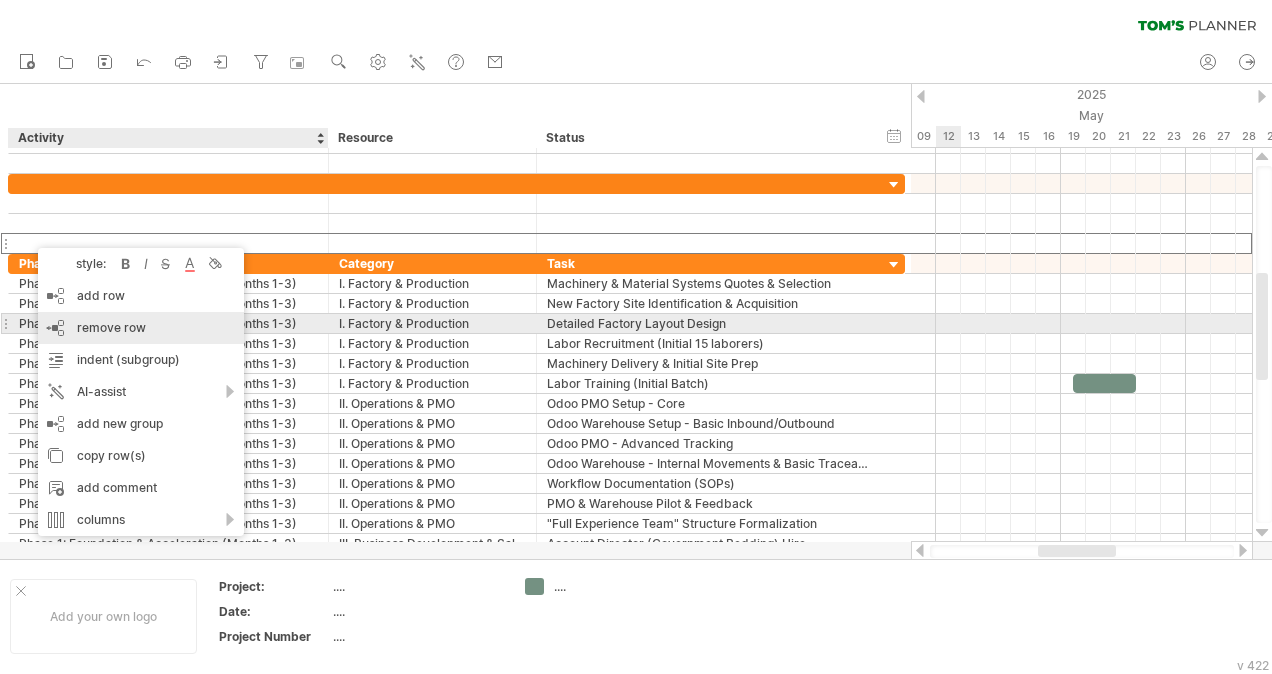 click on "remove row remove selected rows" at bounding box center (141, 328) 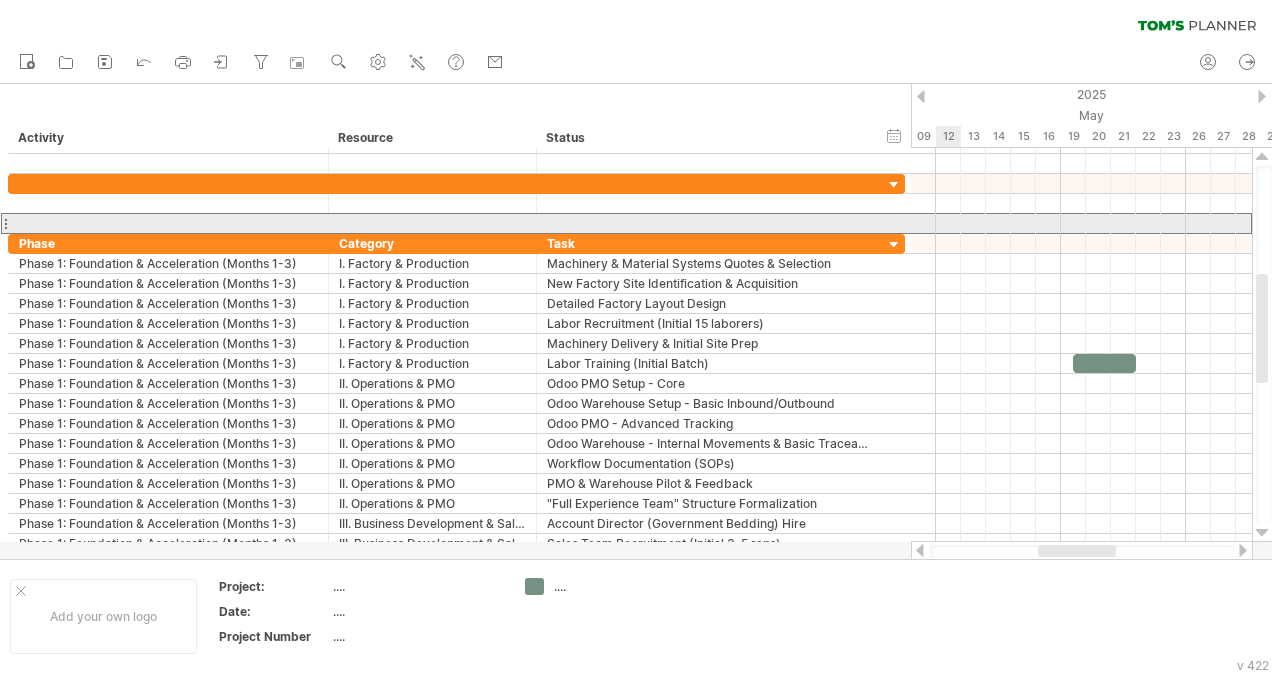 click at bounding box center (5, 223) 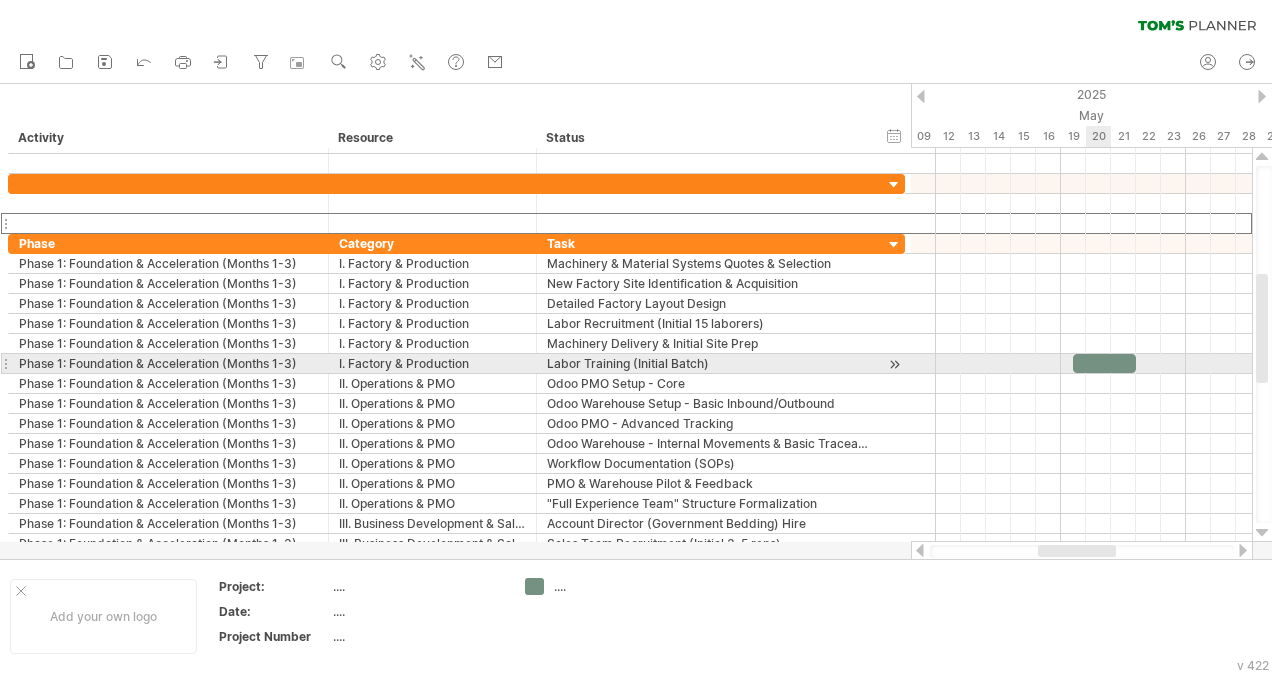 click at bounding box center (1104, 363) 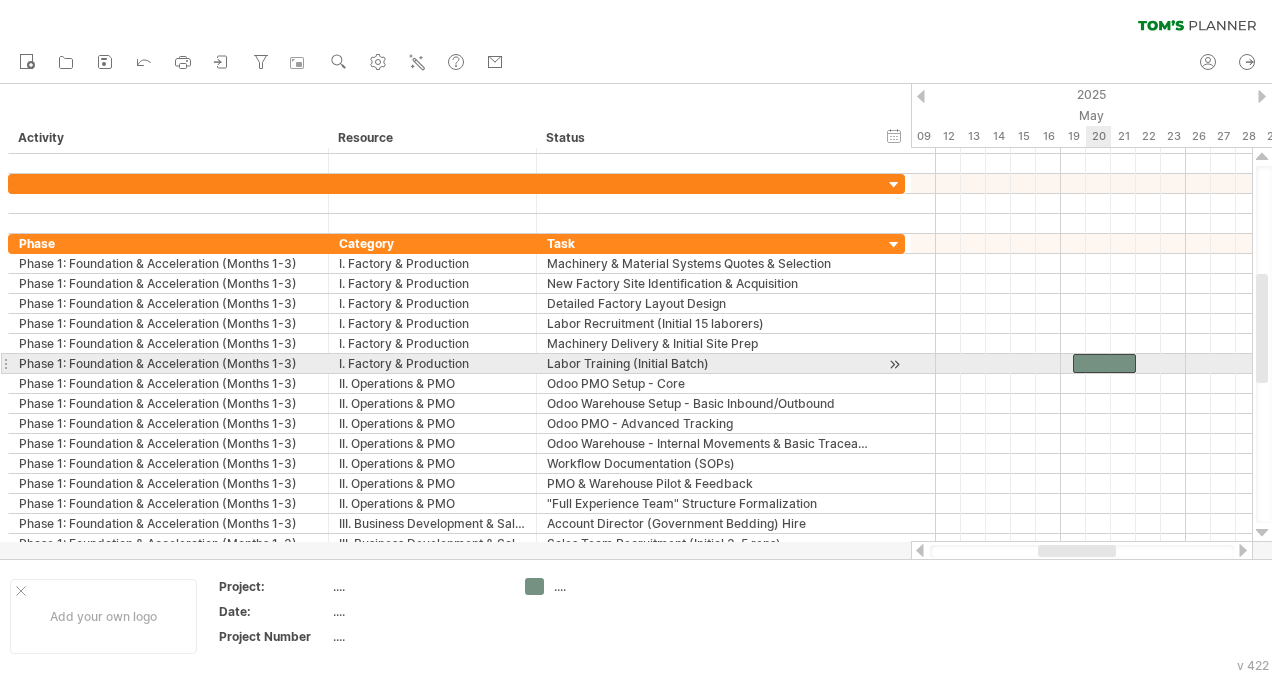 type 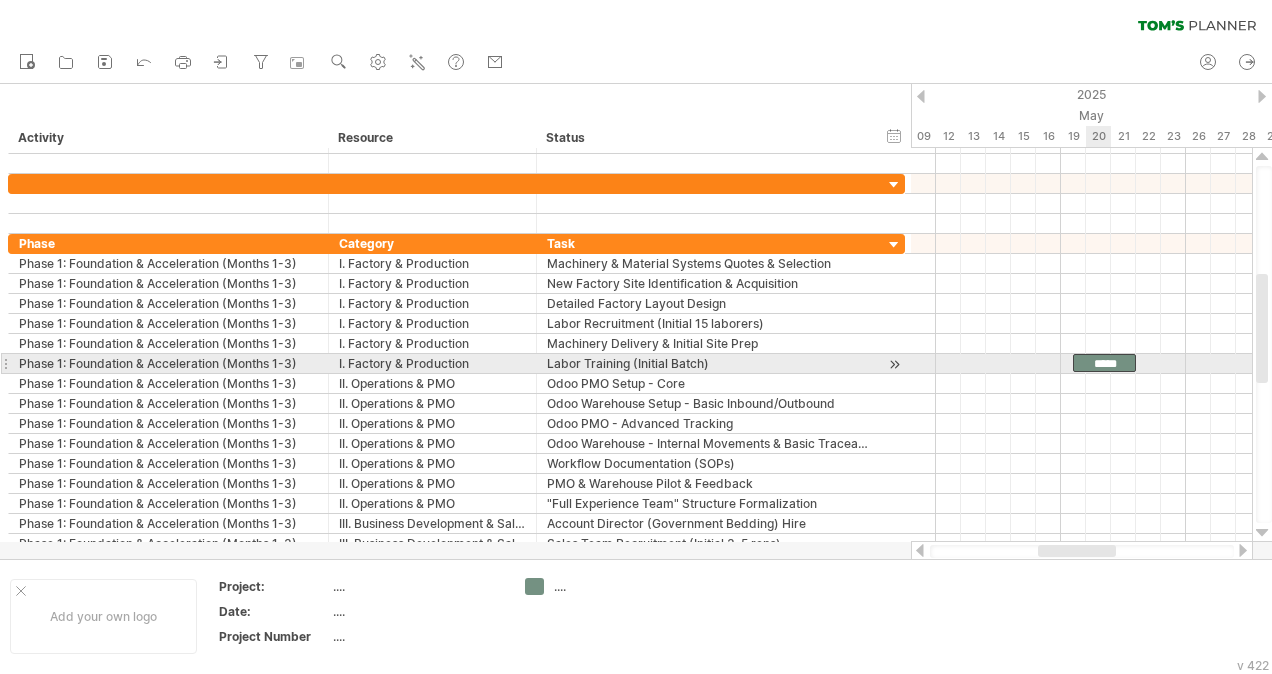 scroll, scrollTop: 0, scrollLeft: 0, axis: both 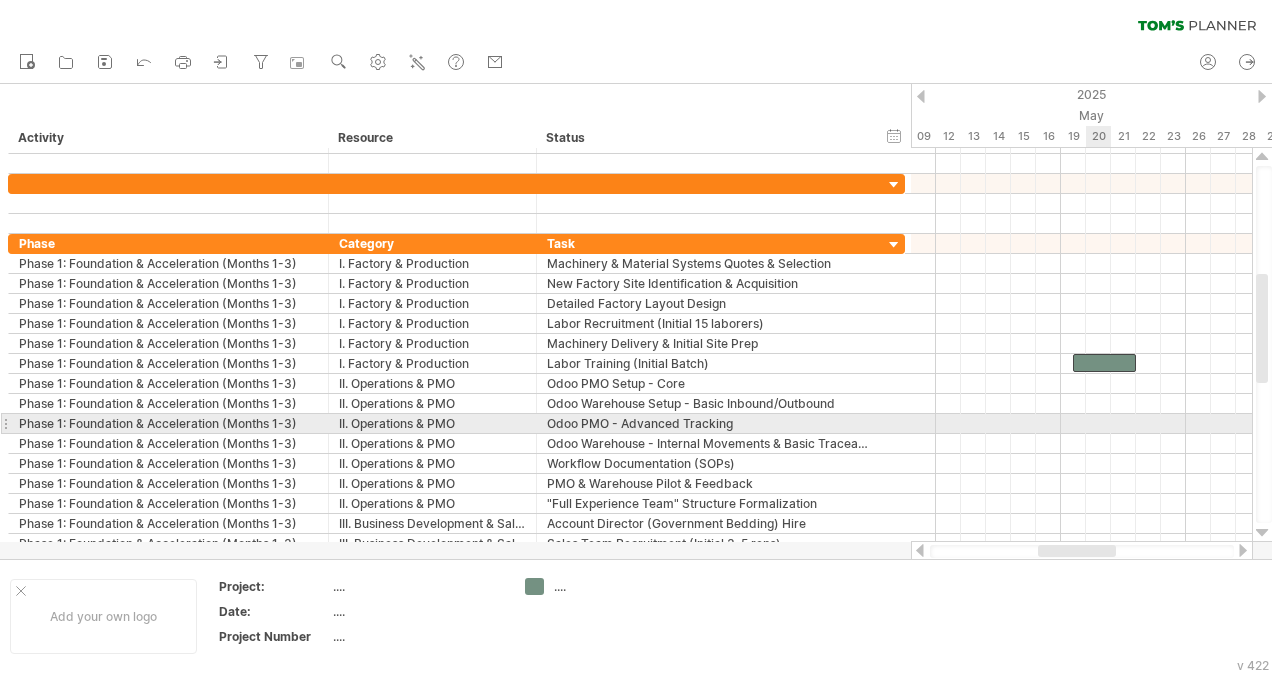 click at bounding box center [1081, 424] 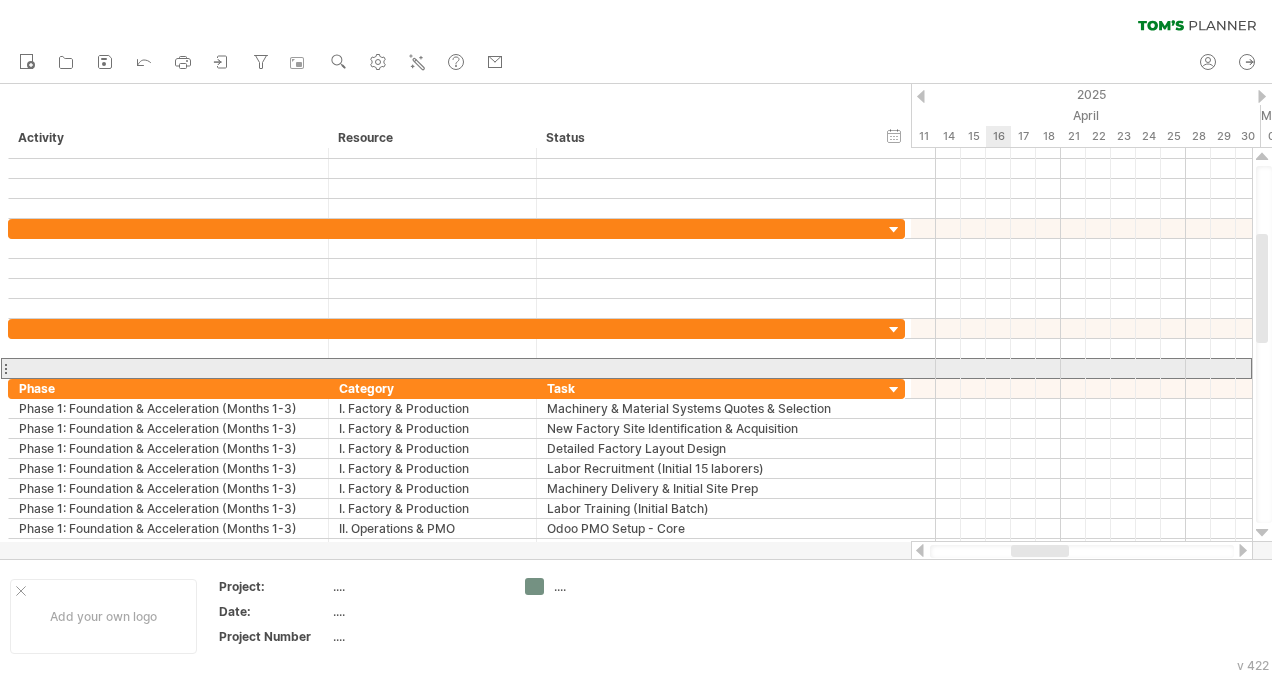 click at bounding box center (5, 368) 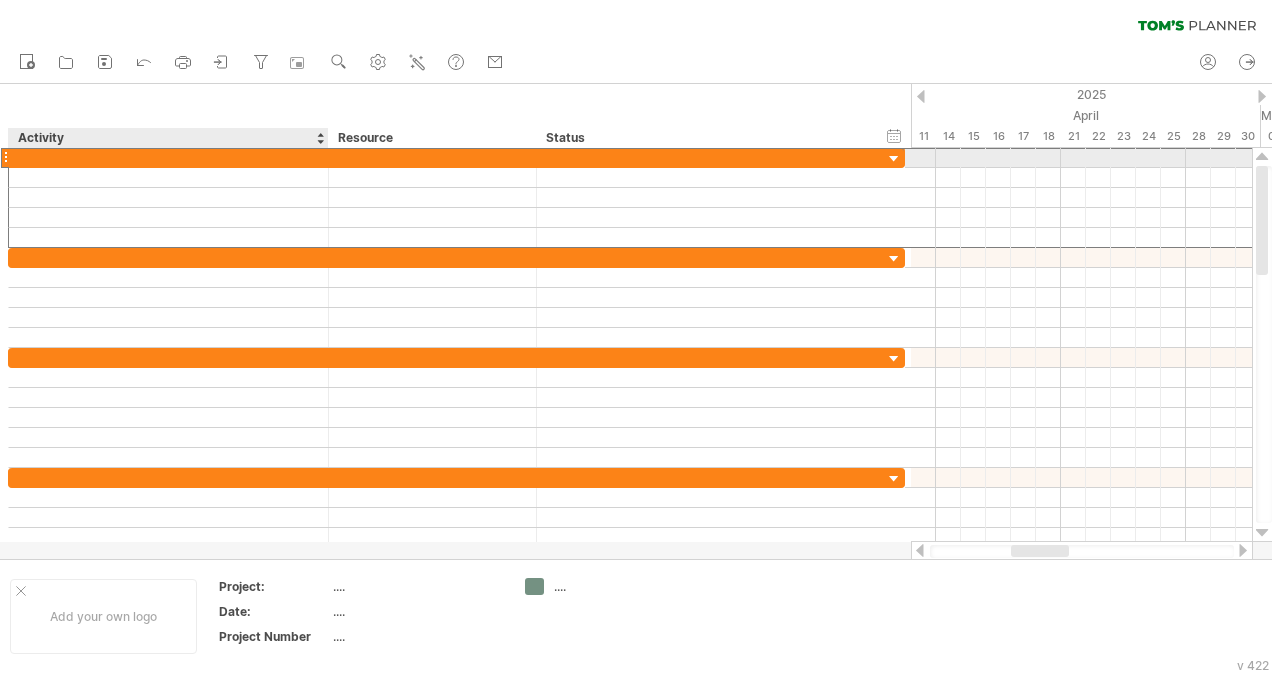 click at bounding box center [5, 157] 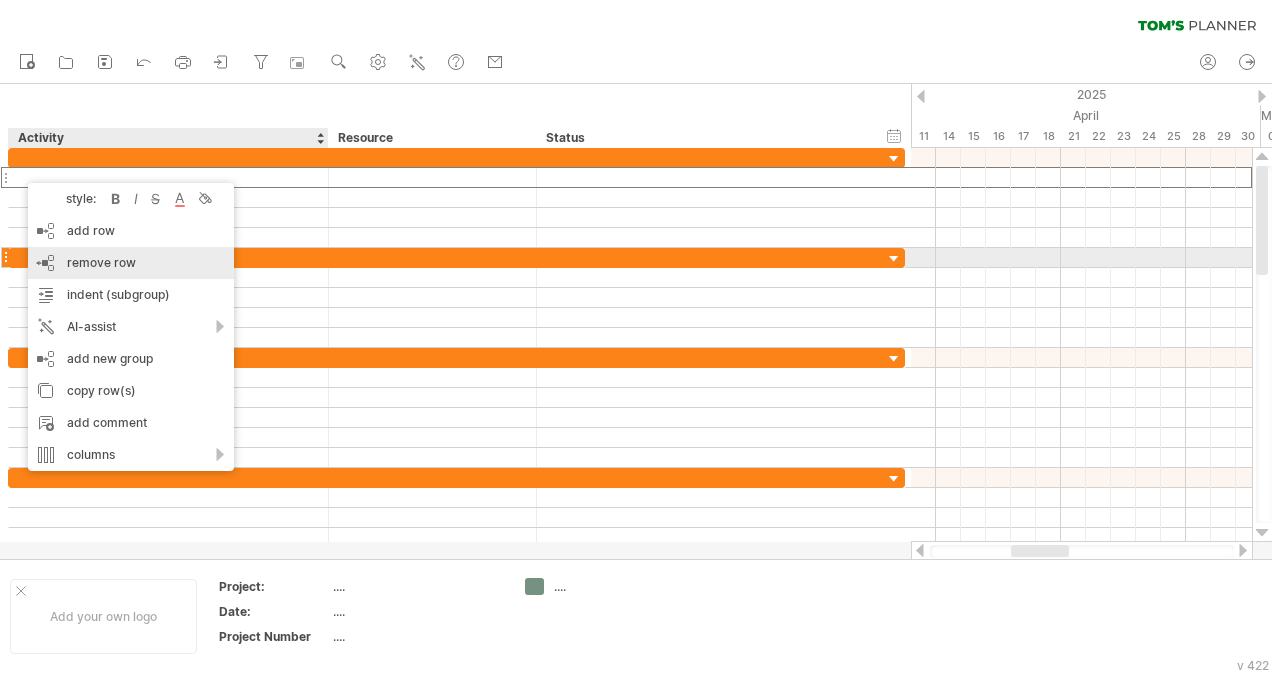click on "remove row" at bounding box center [101, 262] 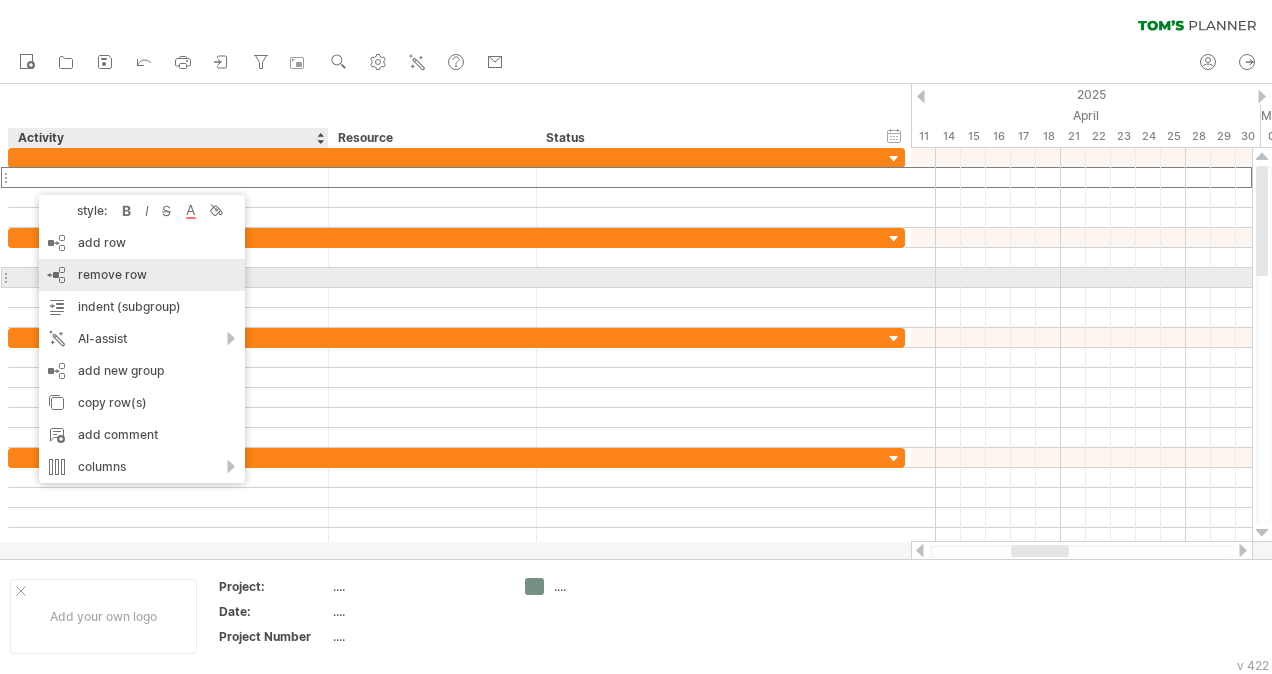 click on "remove row remove selected rows" at bounding box center (142, 275) 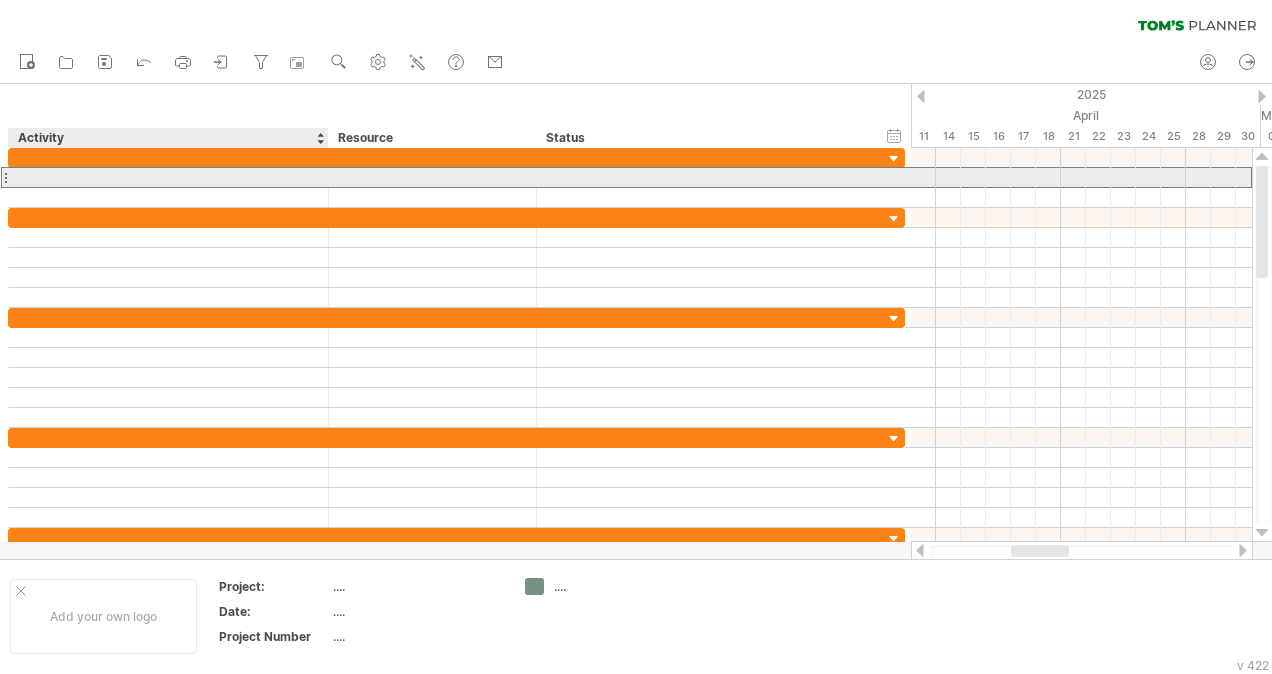 click at bounding box center [168, 177] 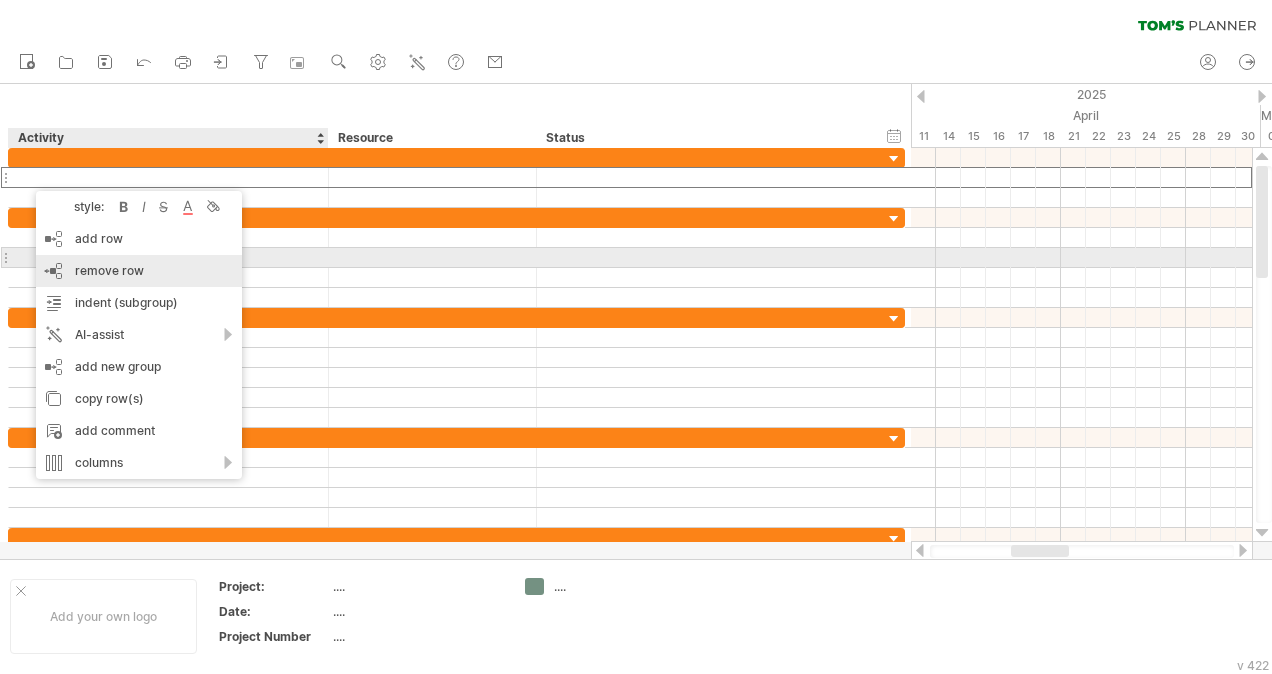 click on "remove row remove selected rows" at bounding box center [139, 271] 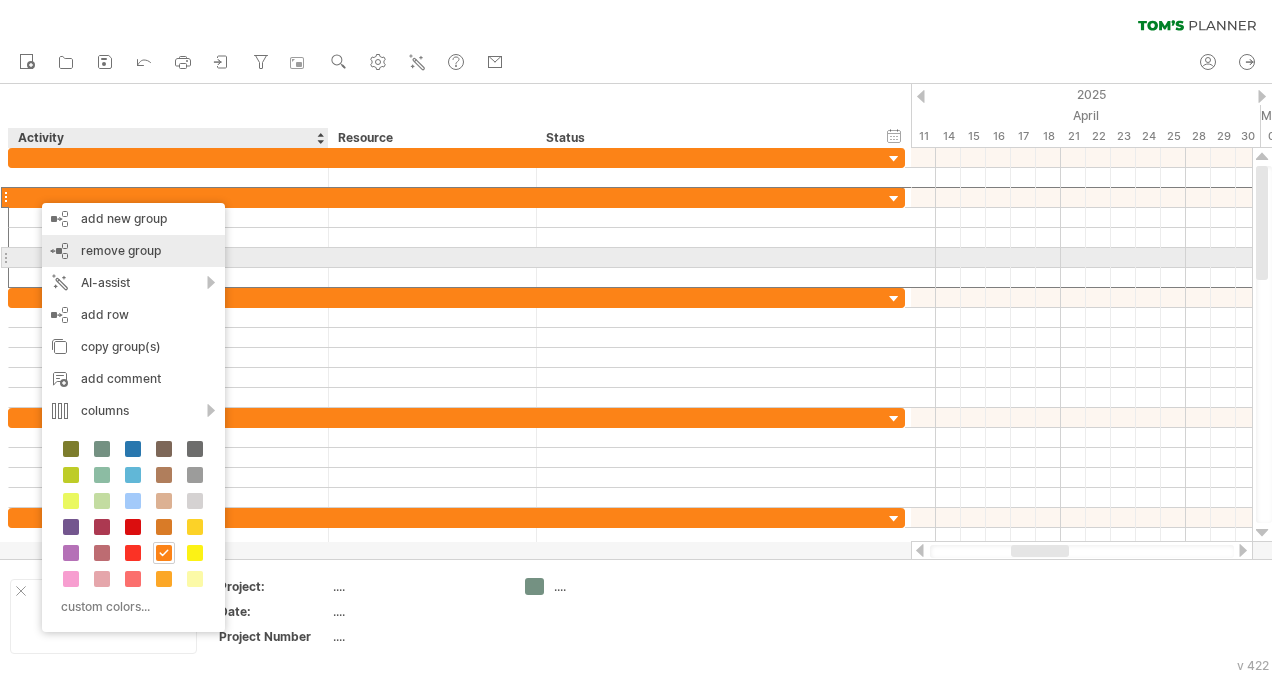 click on "remove group" at bounding box center (121, 250) 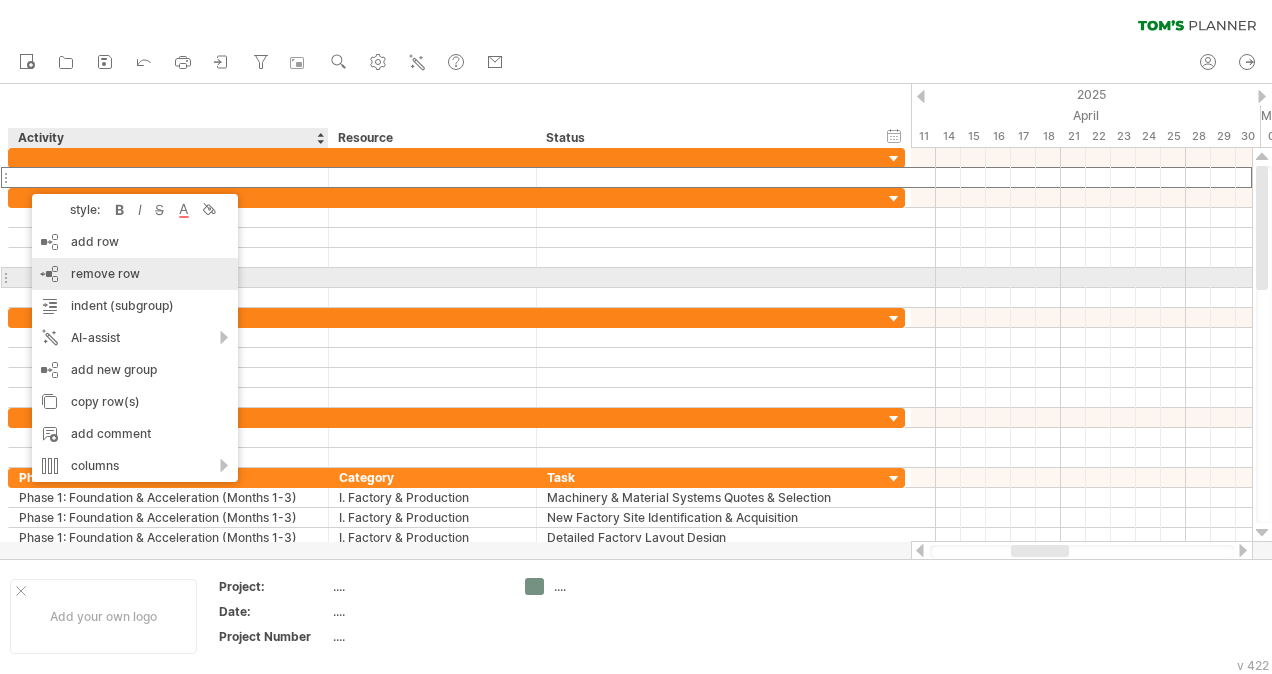 click on "remove row remove selected rows" at bounding box center (135, 274) 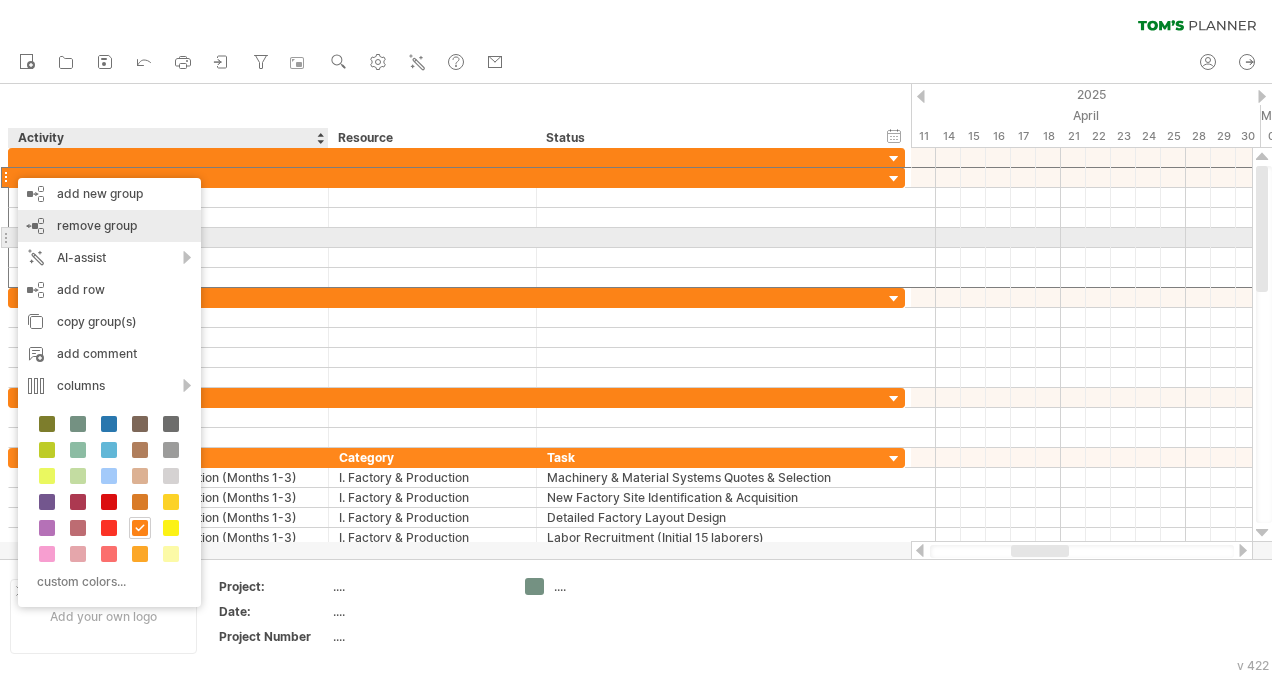 click on "remove group remove selected groups" at bounding box center (109, 226) 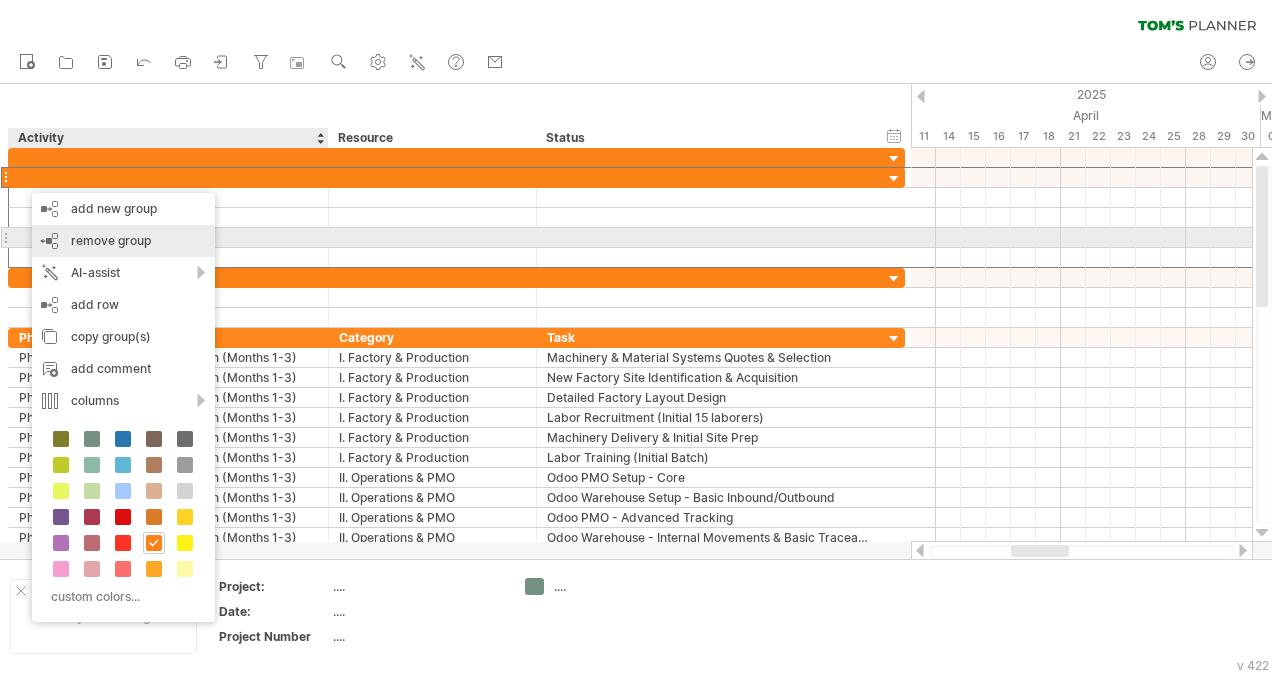 click on "remove group" at bounding box center (111, 240) 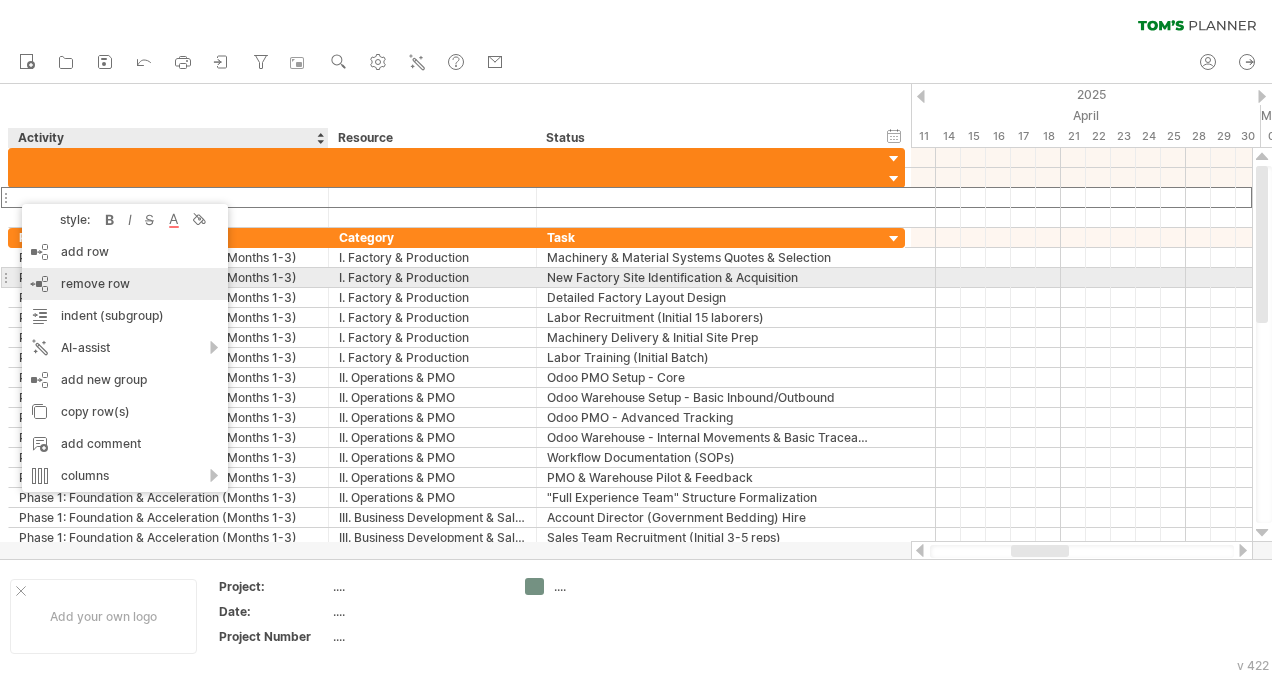 click on "remove row" at bounding box center (95, 283) 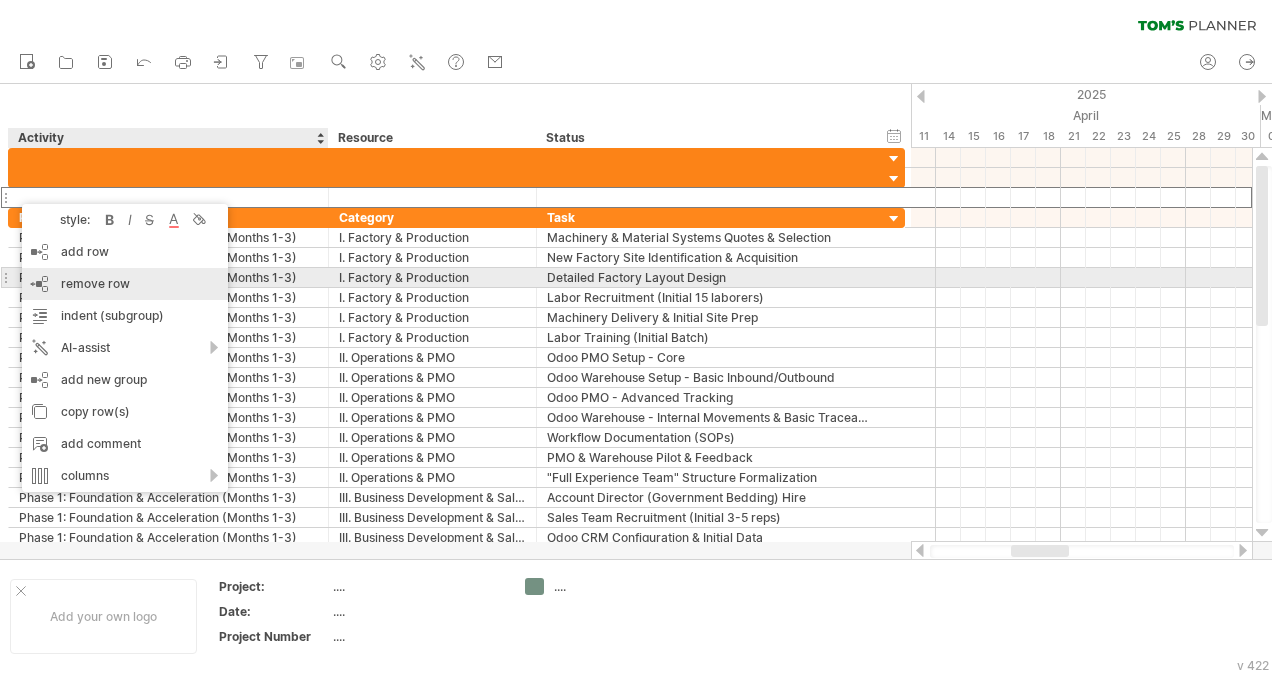click on "remove row" at bounding box center [95, 283] 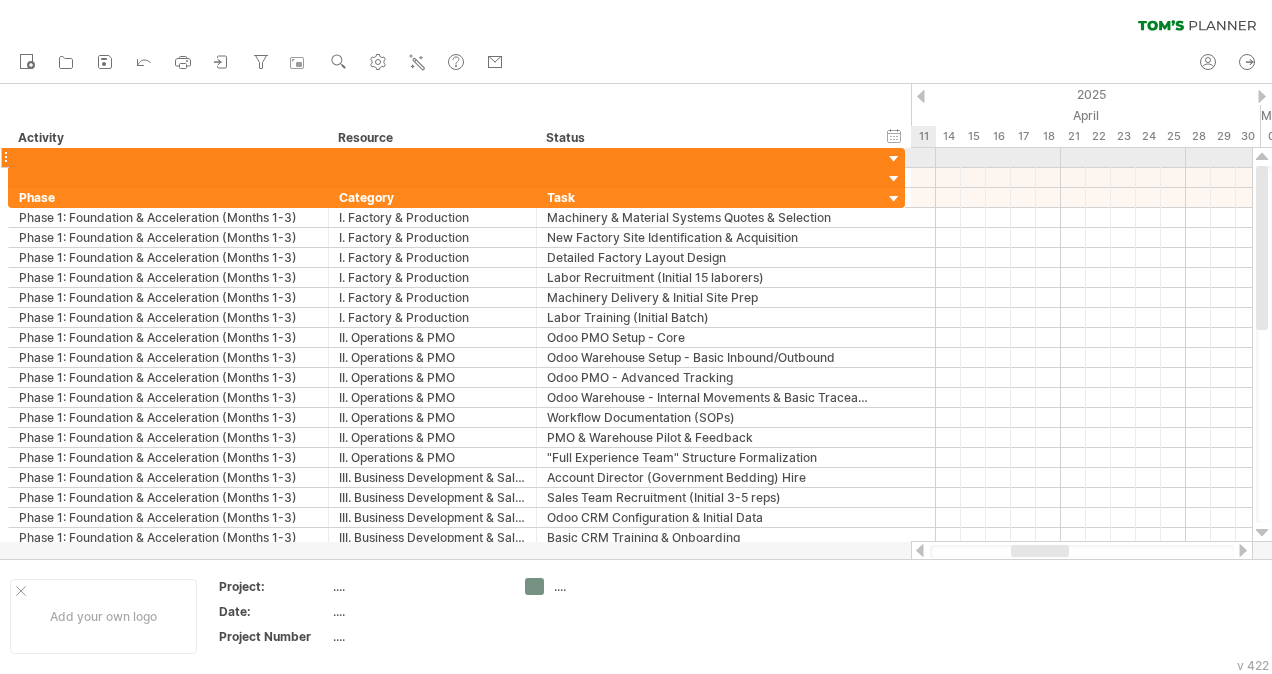 click at bounding box center [894, 159] 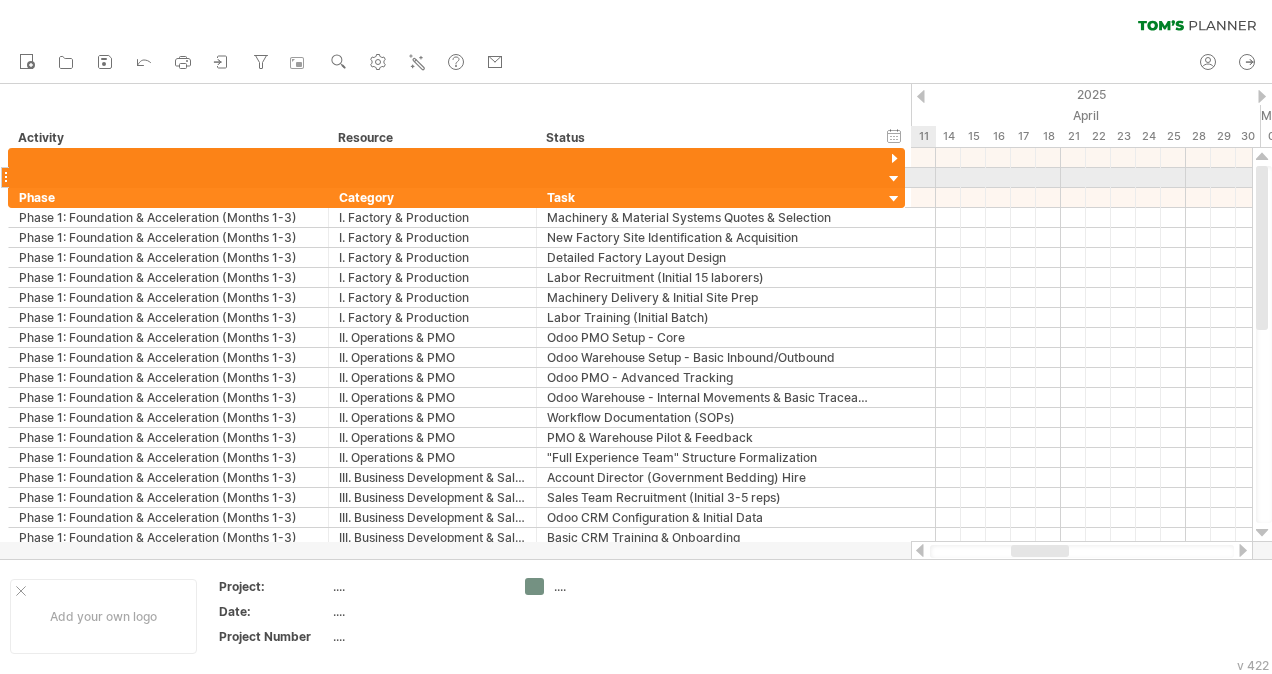 click at bounding box center (894, 179) 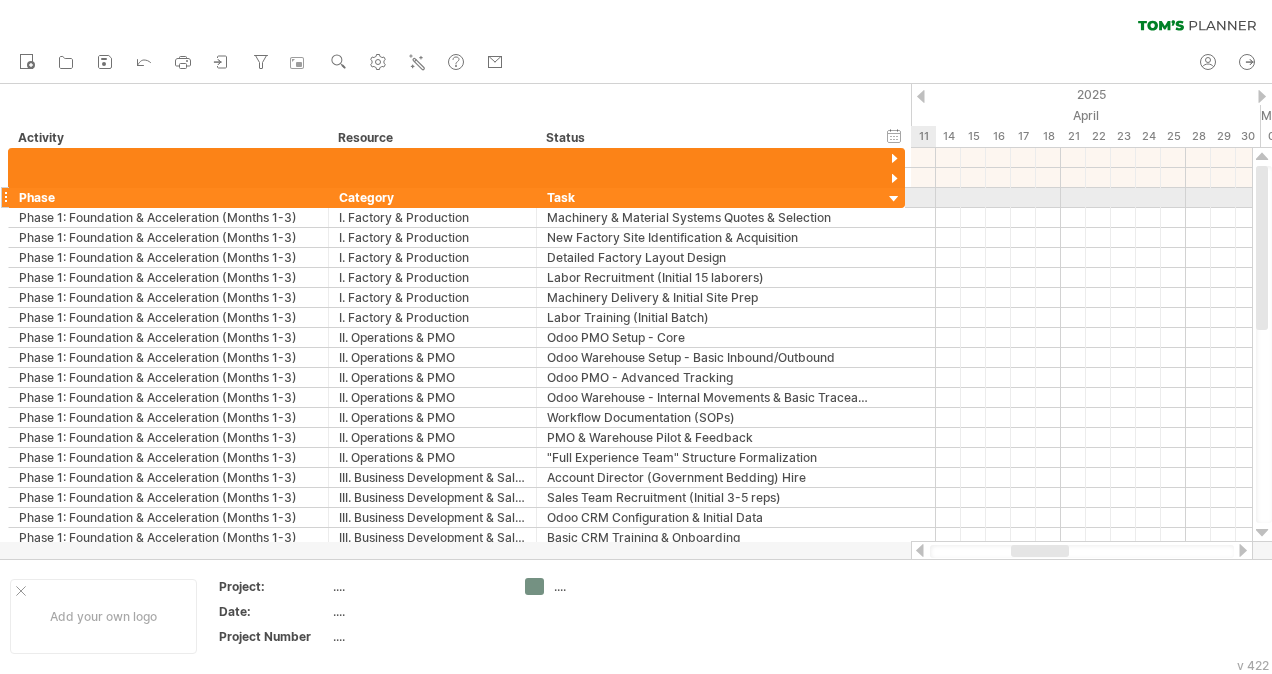 click at bounding box center (894, 199) 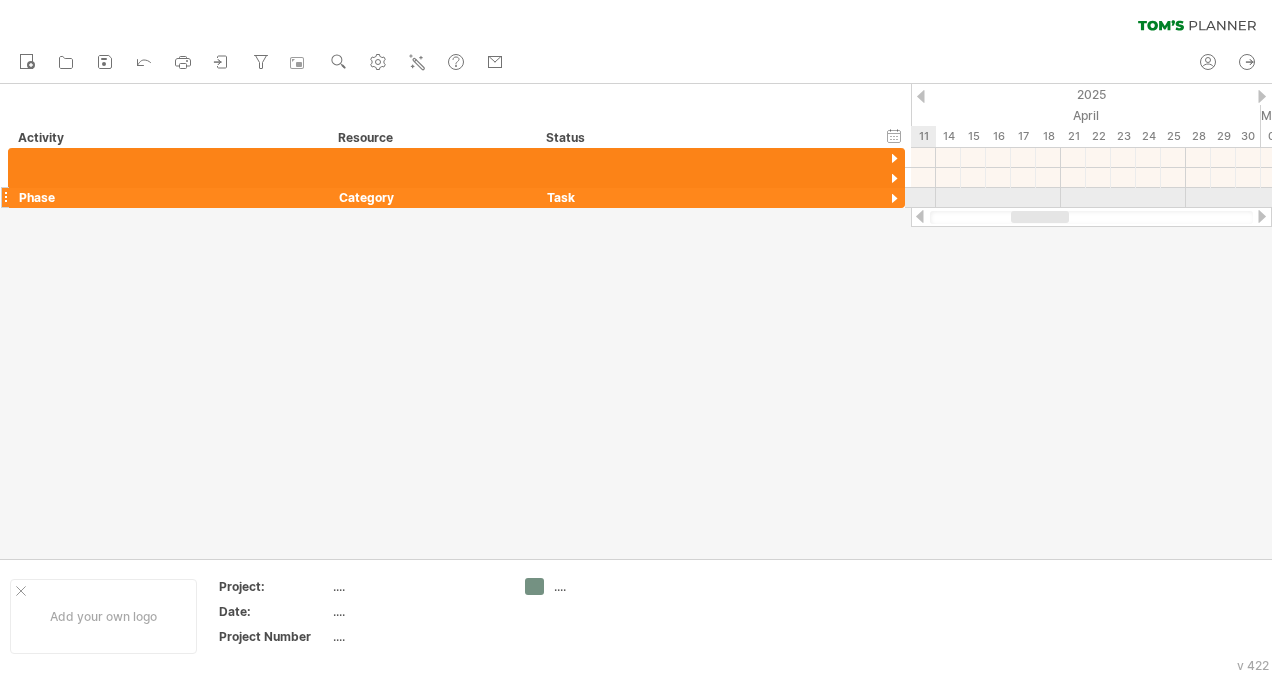 click at bounding box center [894, 199] 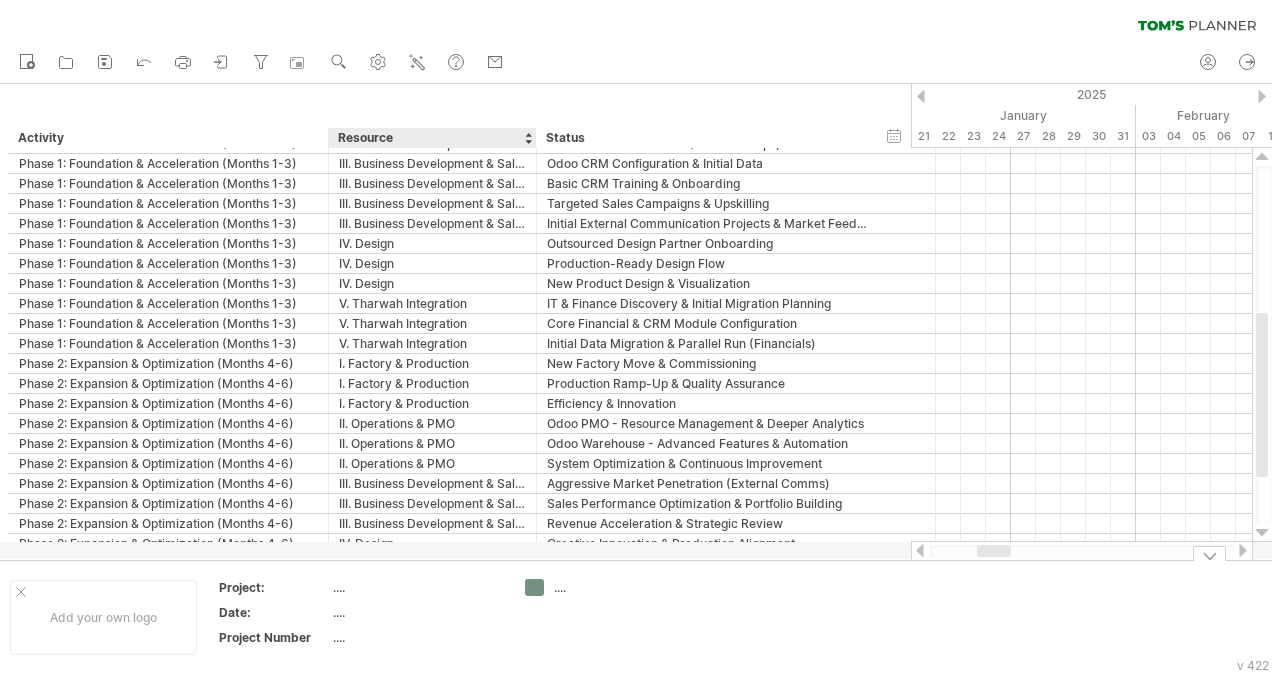 click on "...." at bounding box center [417, 587] 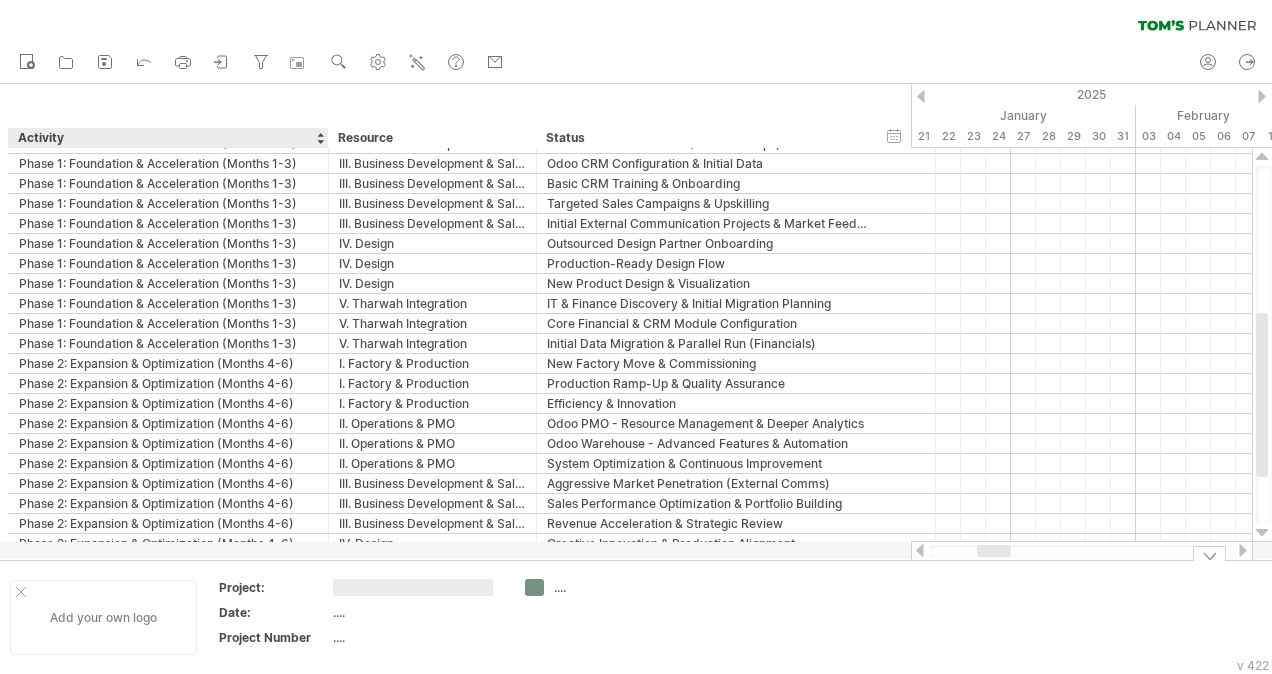 click on "Add your own logo" at bounding box center [103, 617] 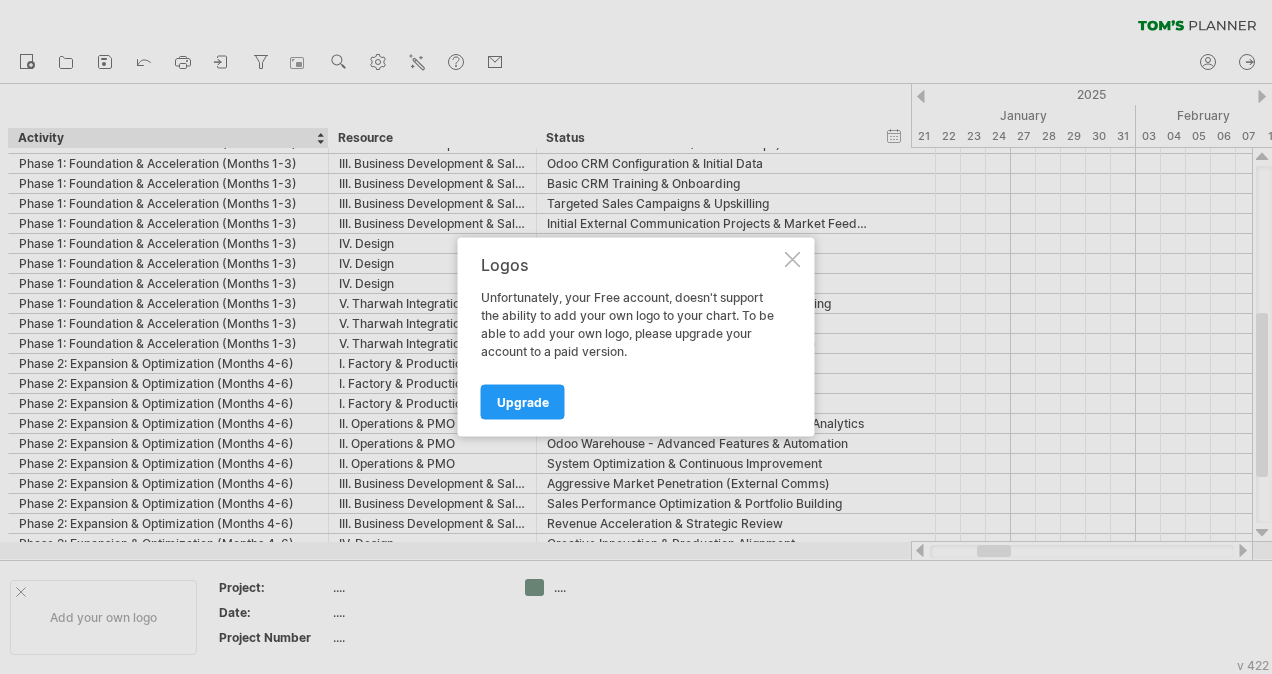 click at bounding box center [793, 260] 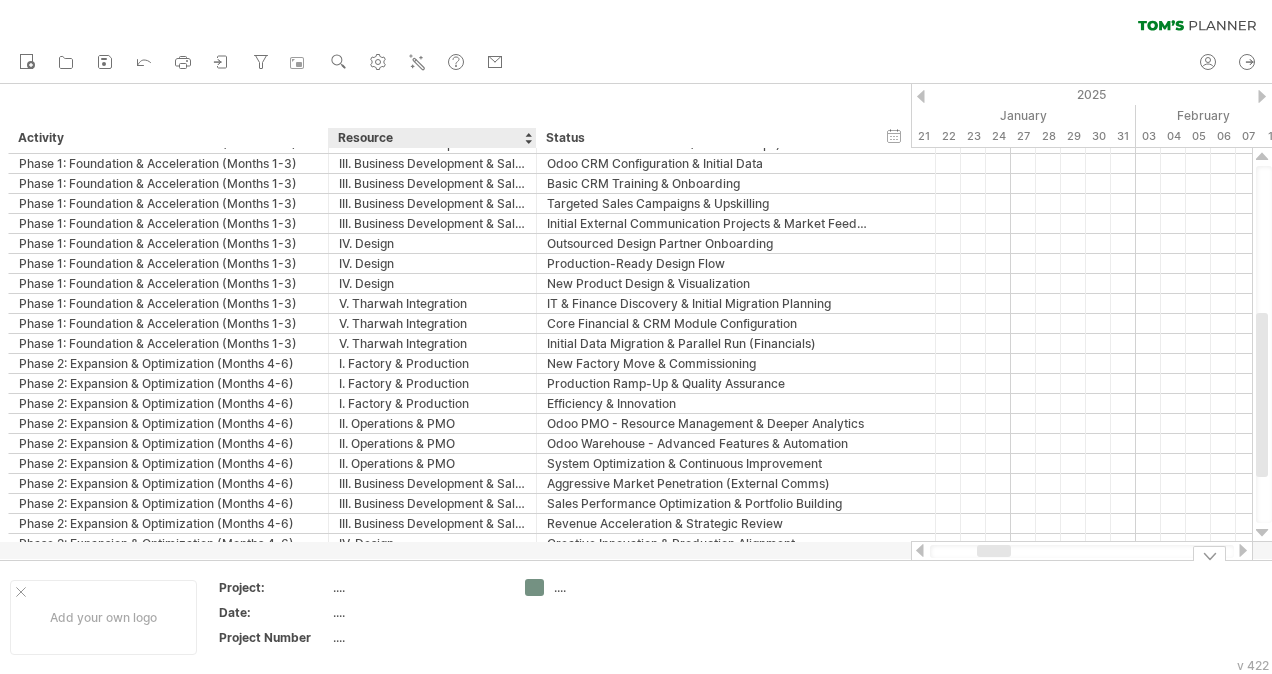 click on "...." at bounding box center (417, 587) 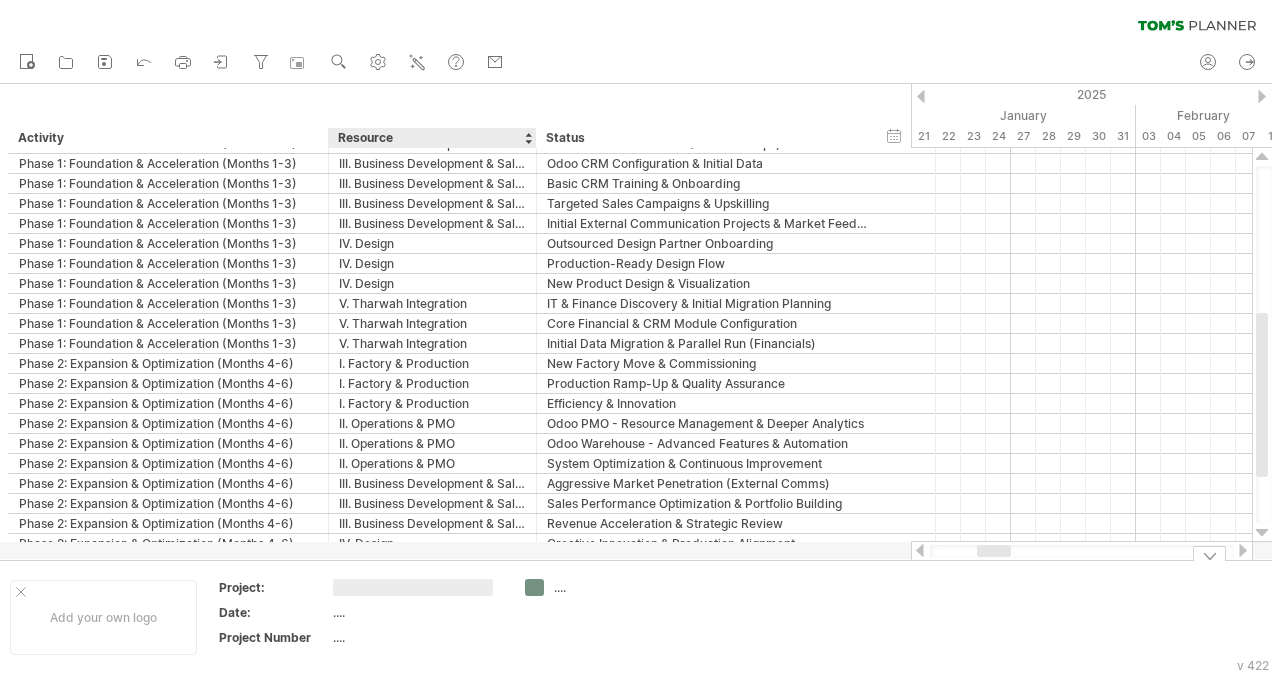 click at bounding box center (413, 587) 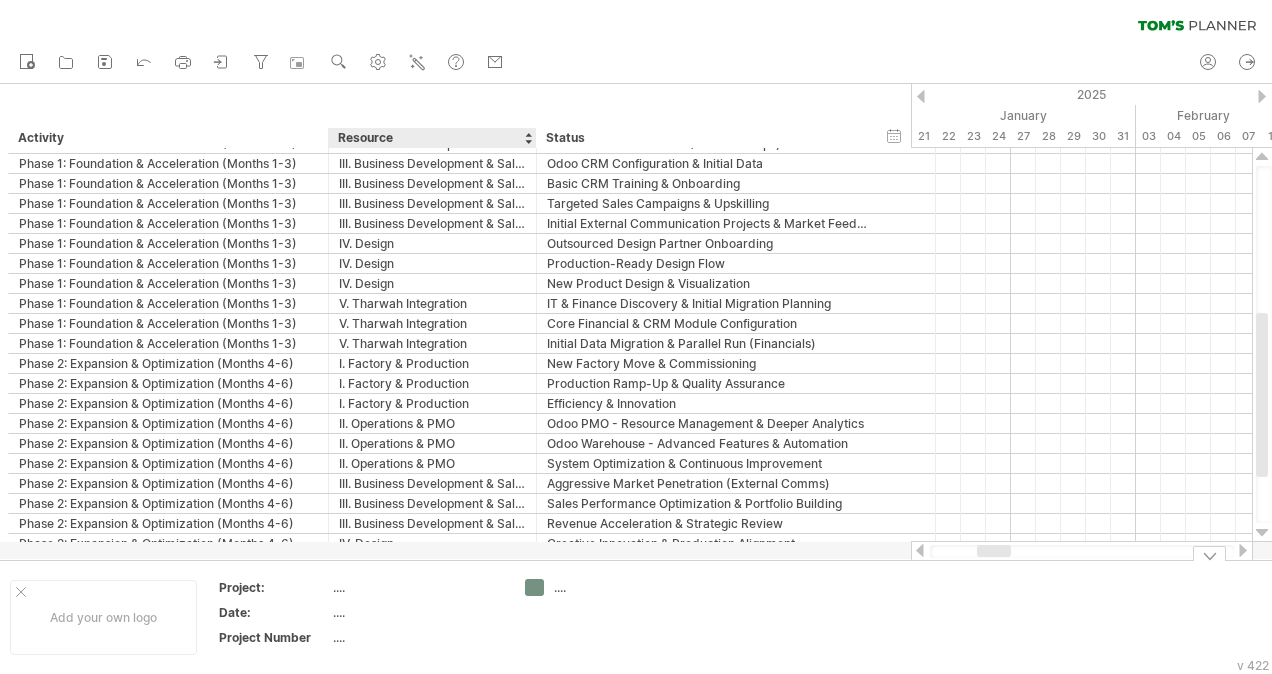 click on "...." at bounding box center (417, 612) 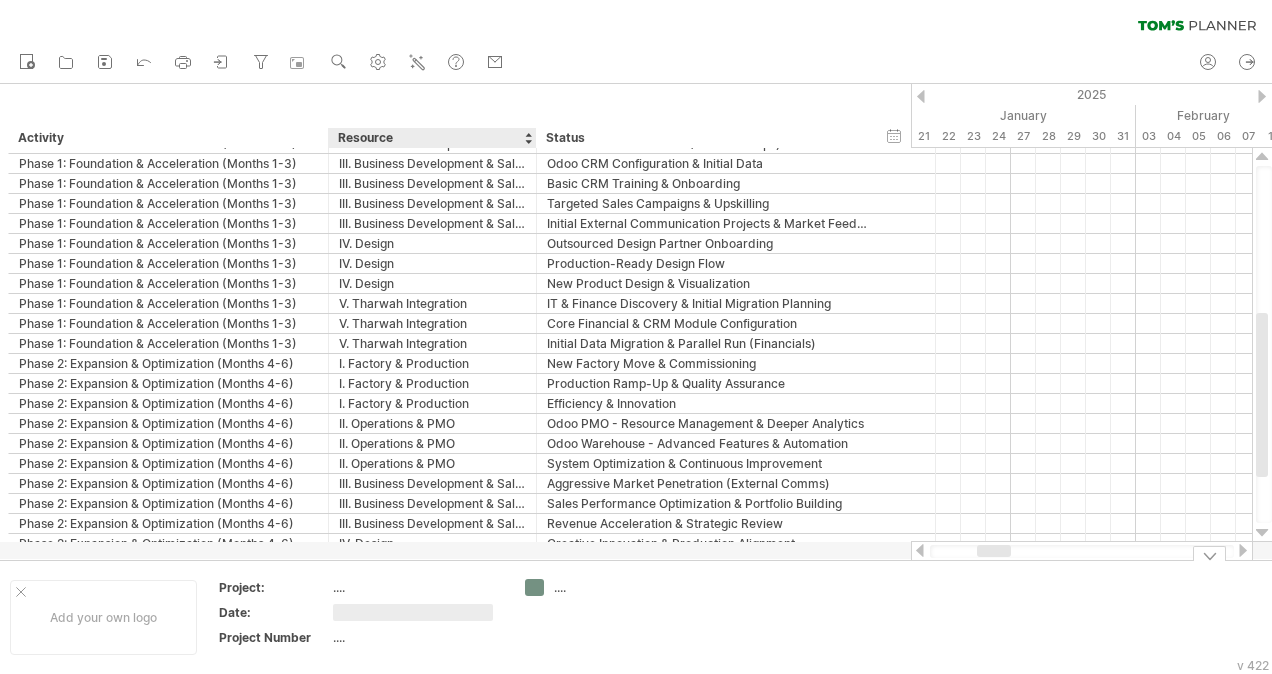 click on "...." at bounding box center [417, 587] 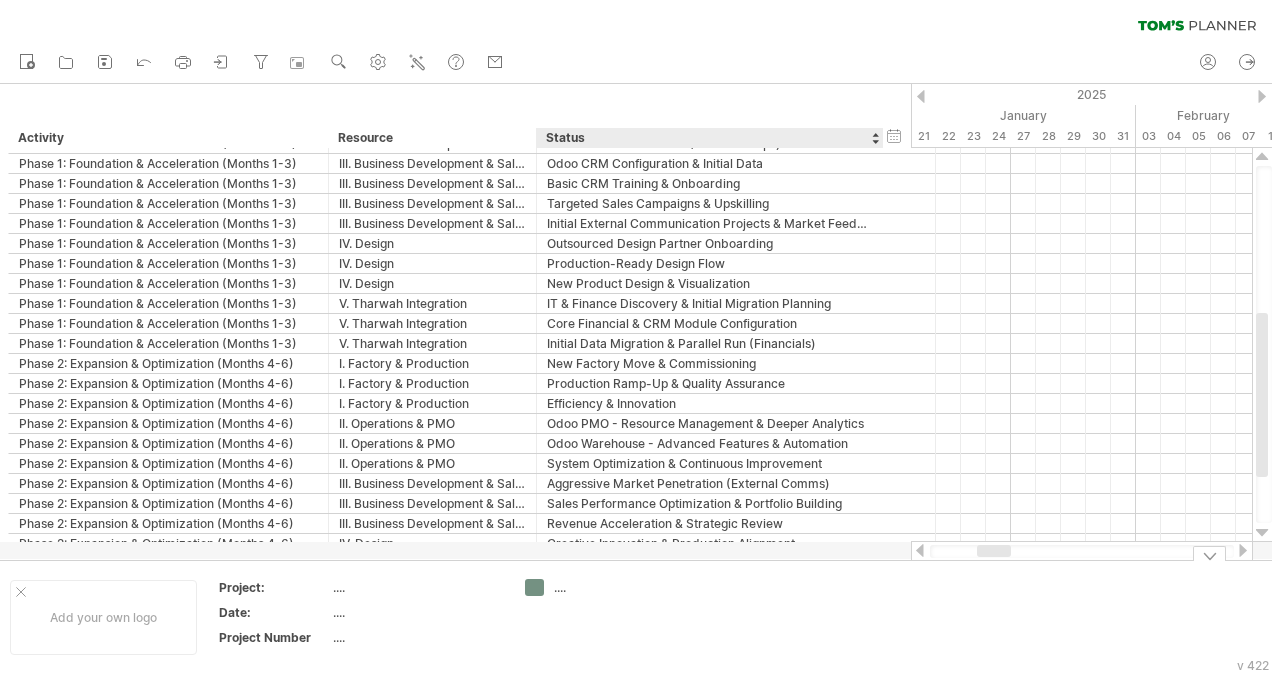 click on "...." at bounding box center [608, 587] 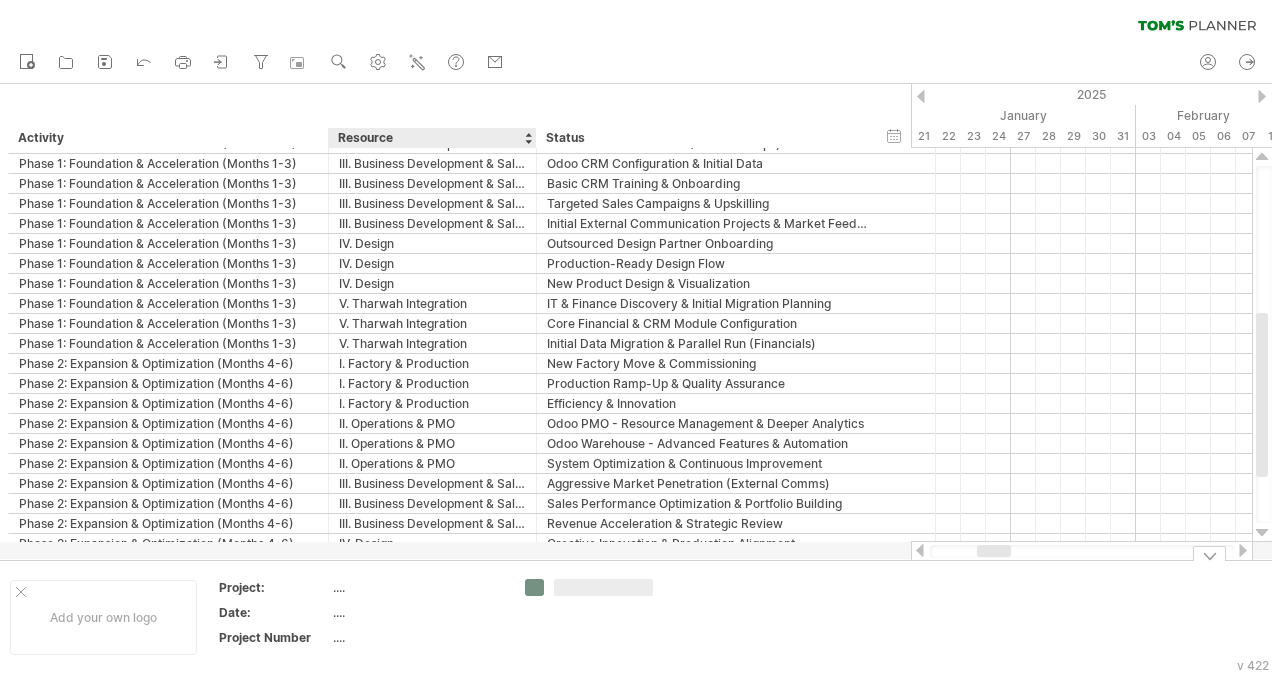click on "Trying to reach plan.tomsplanner.com
Connected again...
0%
clear filter
new" at bounding box center (636, 337) 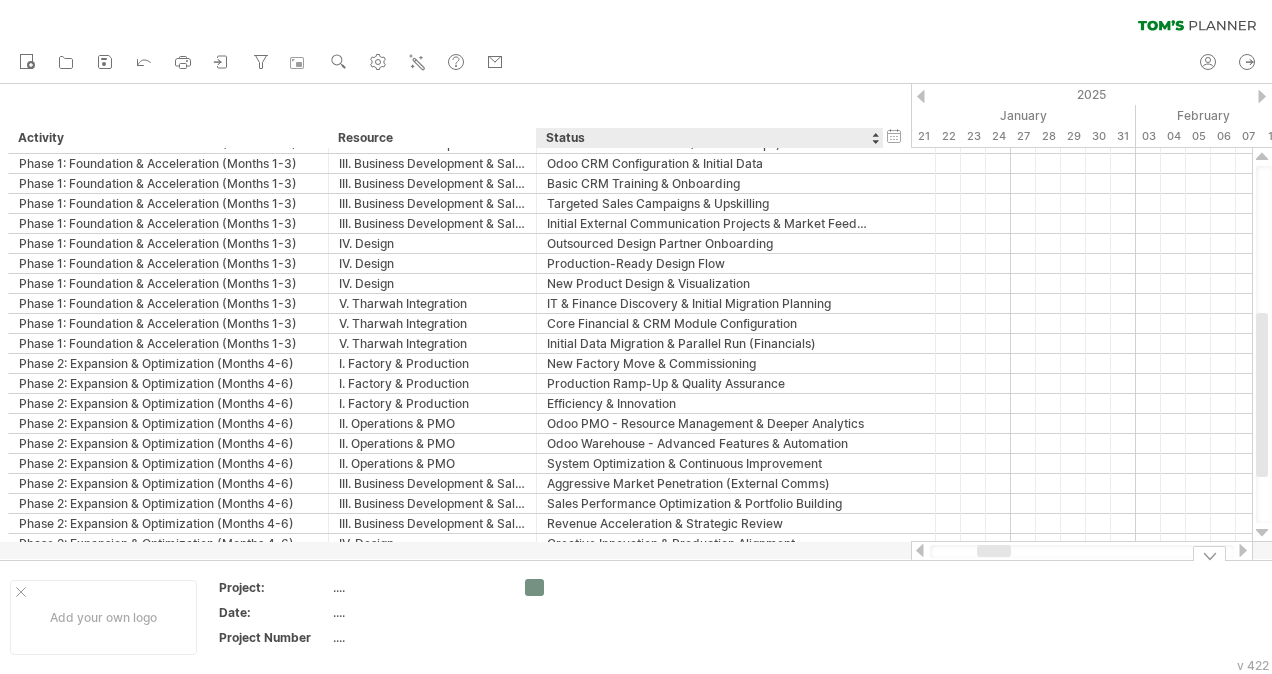 click at bounding box center (608, 587) 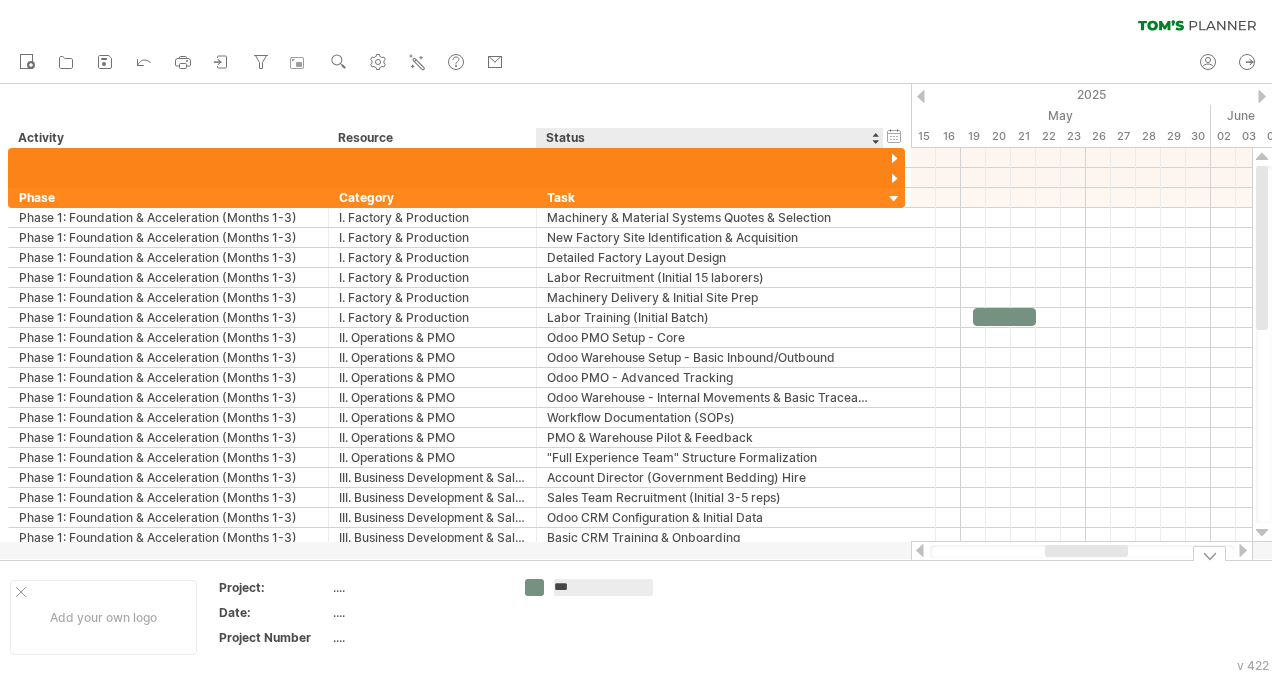 type on "***" 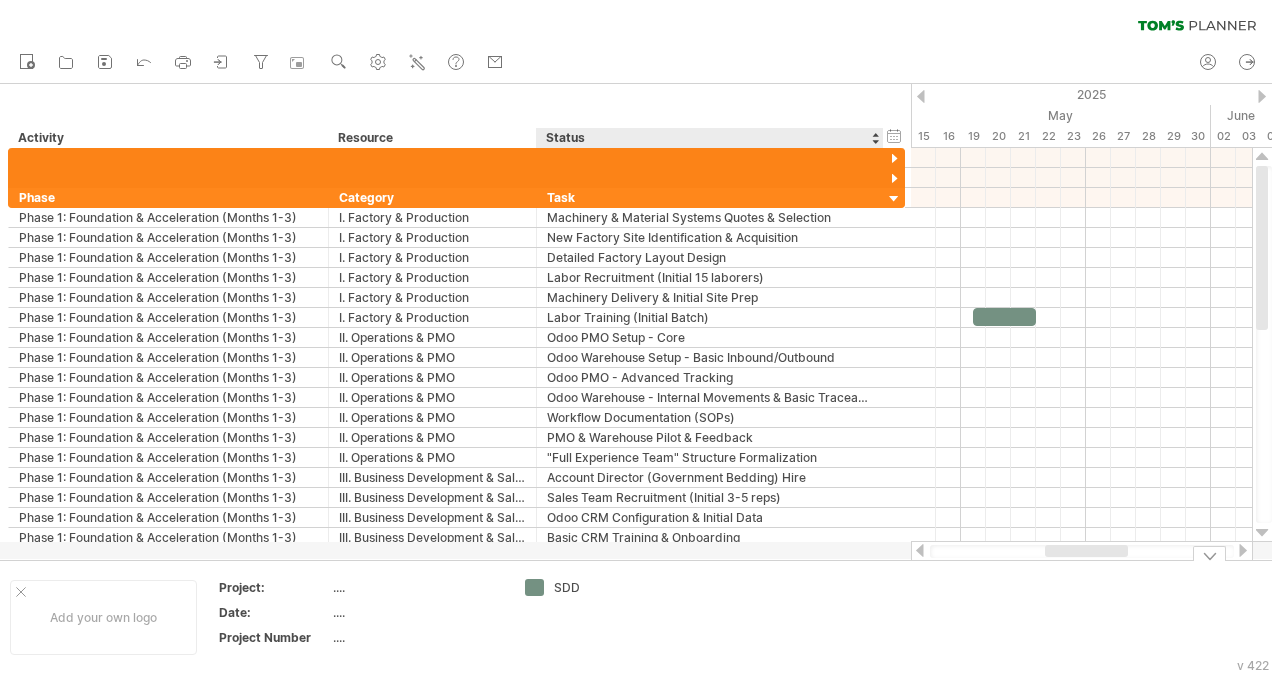 click on "SDD" at bounding box center [594, 617] 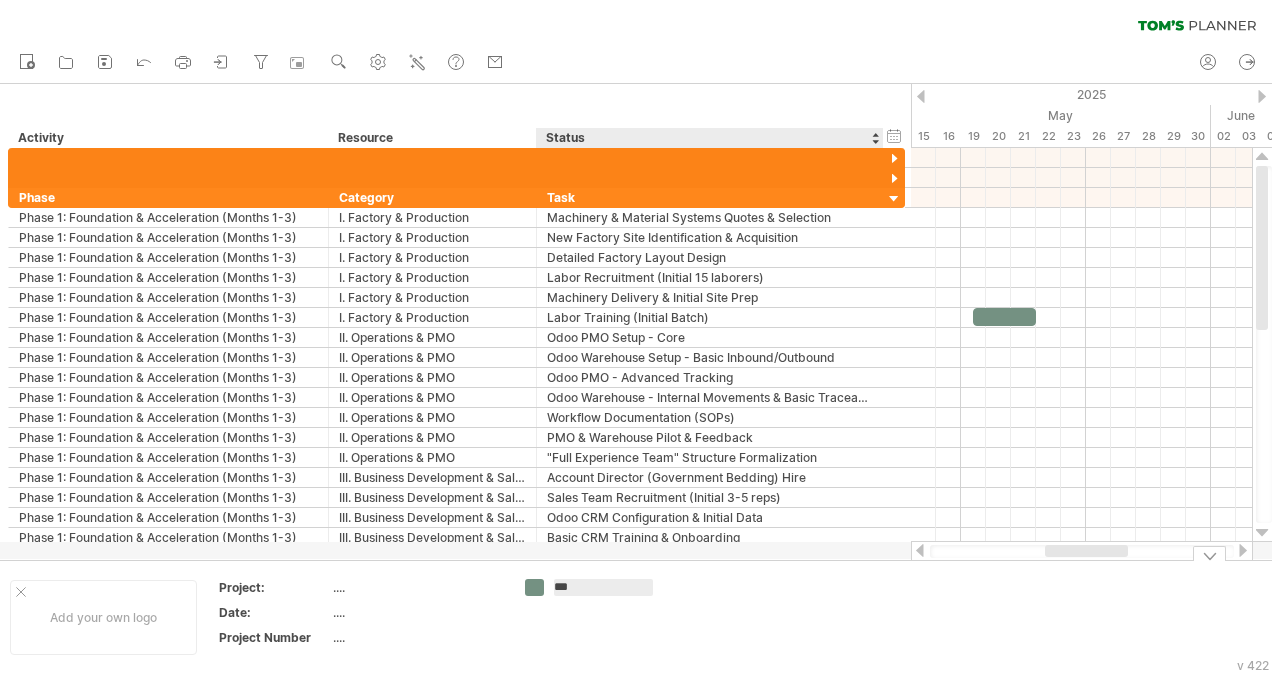click on "Trying to reach plan.tomsplanner.com
Connected again...
0%
clear filter
new" at bounding box center (636, 337) 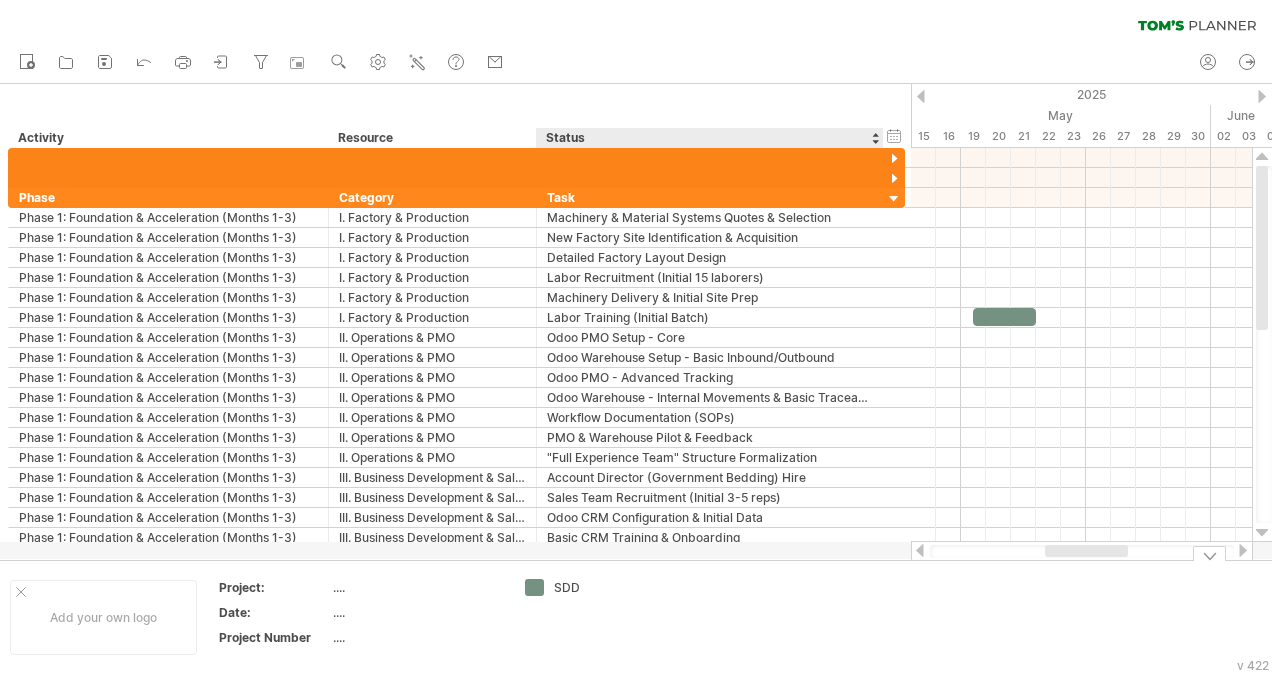 click on "SDD" at bounding box center (608, 587) 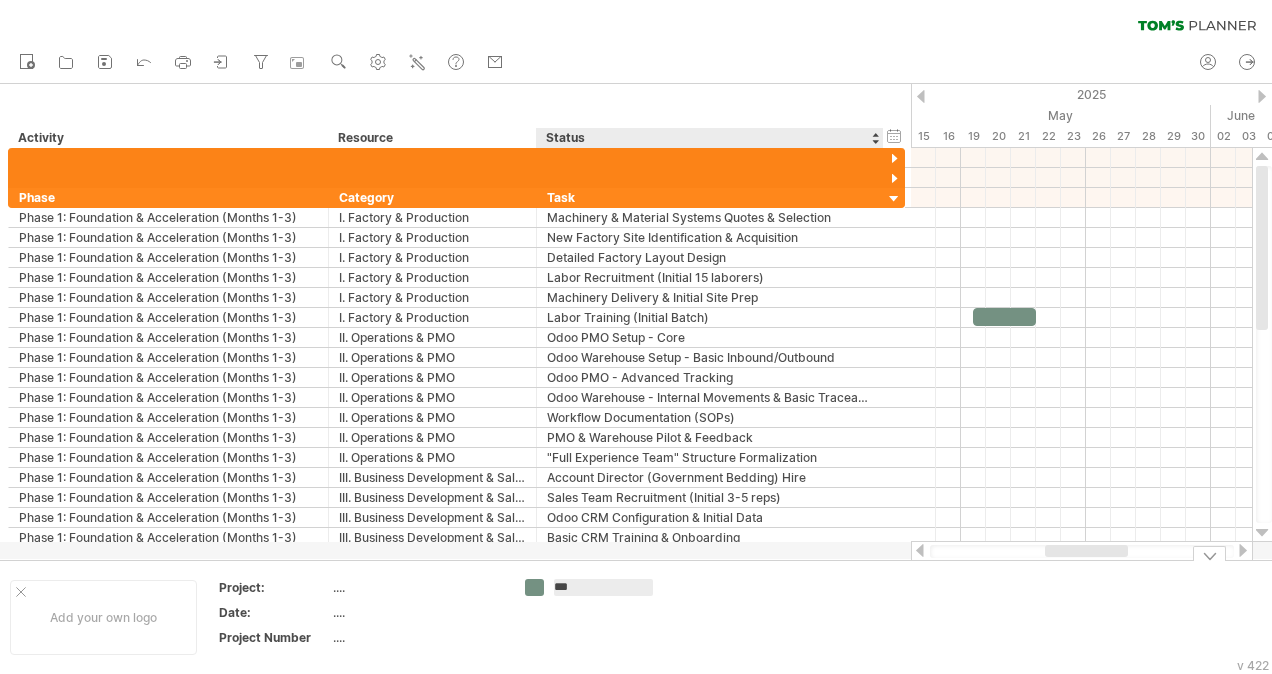 click on "***" at bounding box center [603, 587] 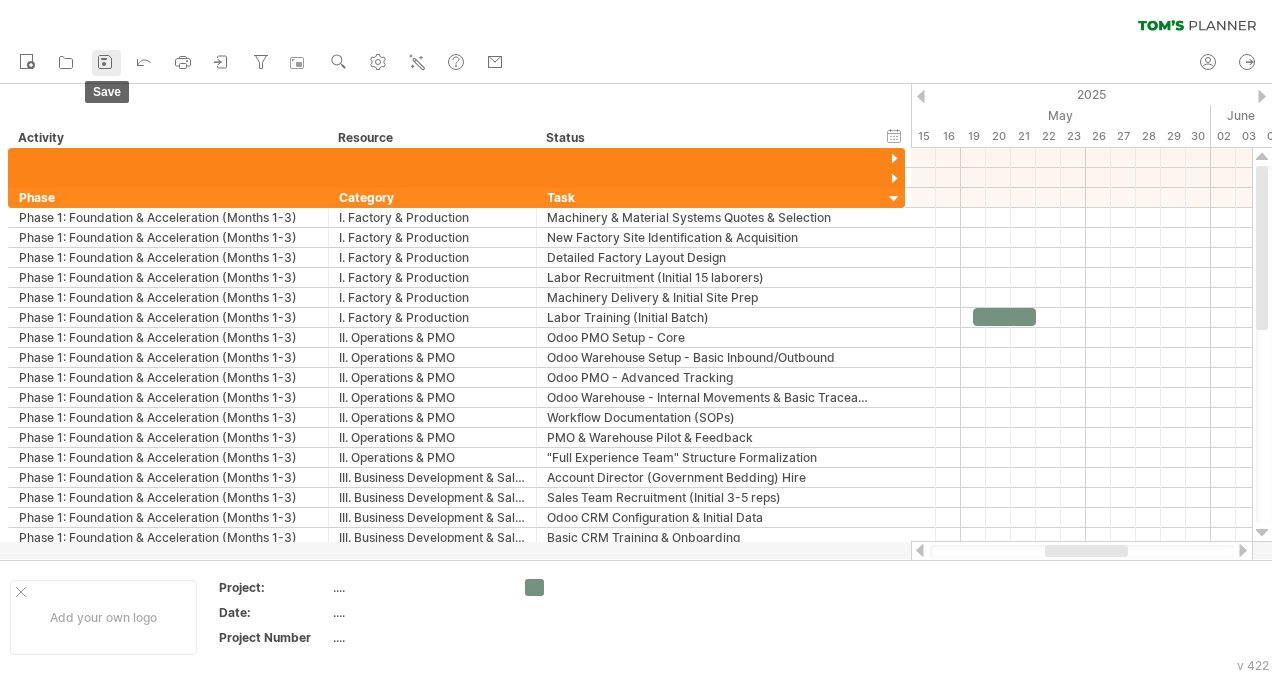 click 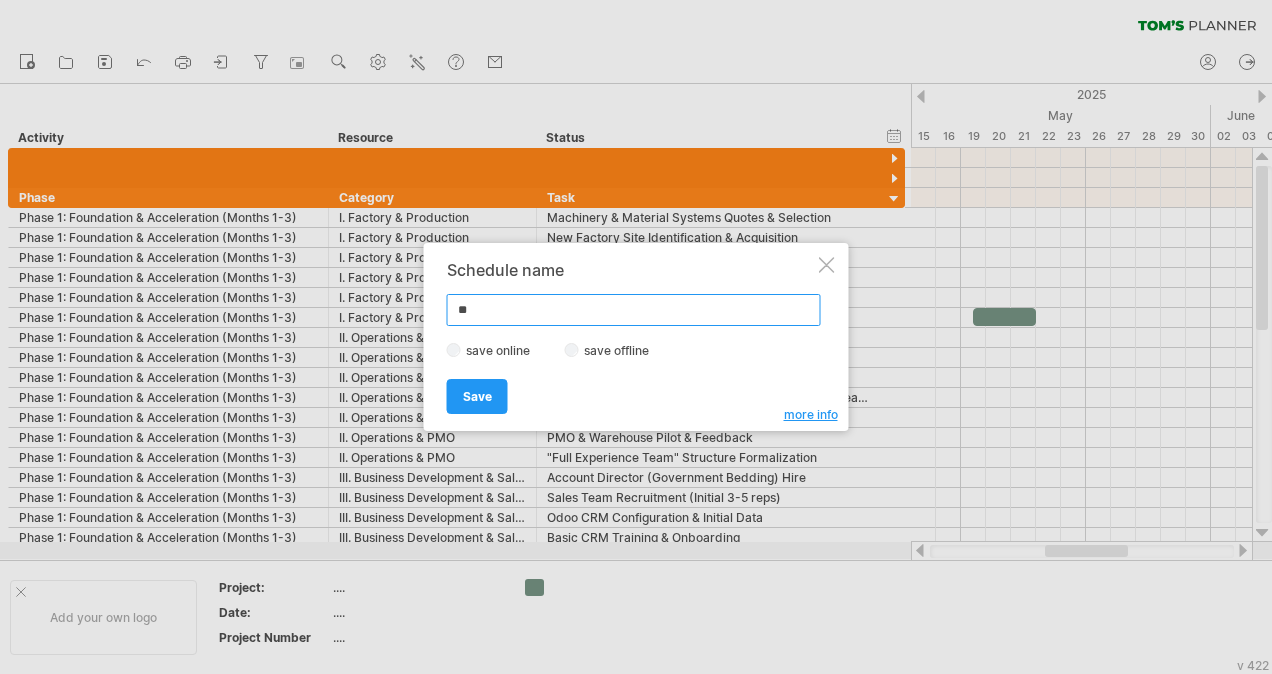 type on "**" 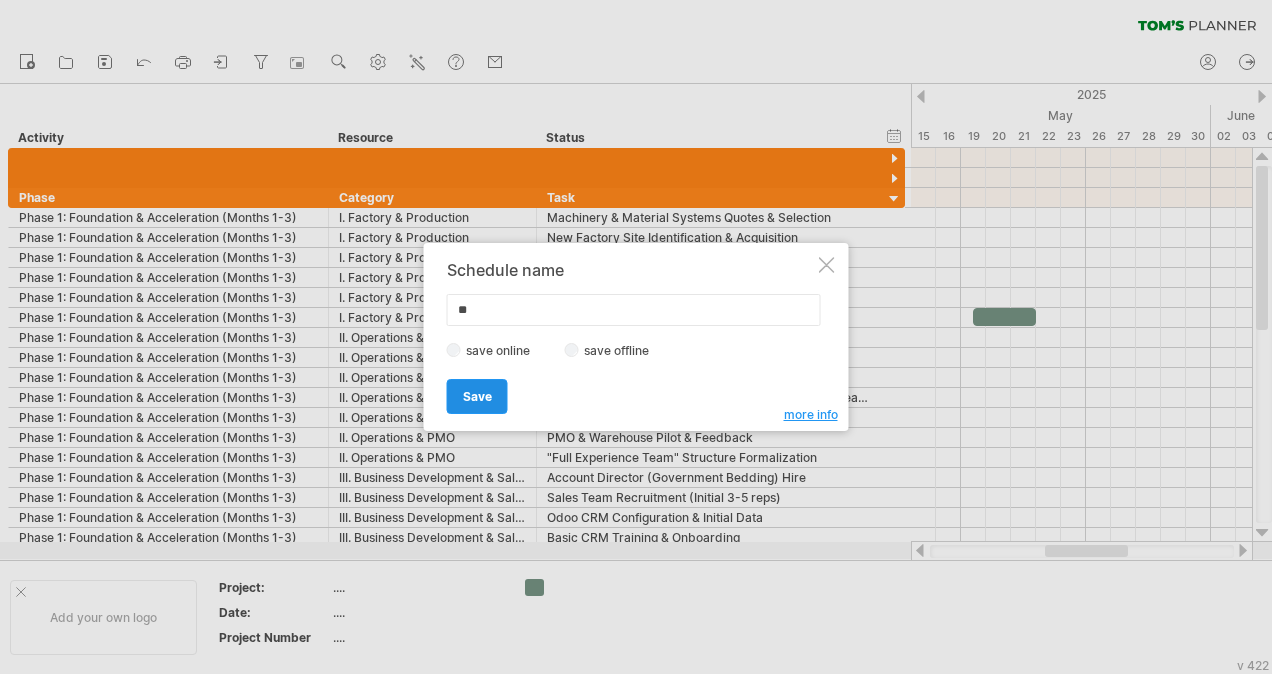 click on "Save" at bounding box center (477, 396) 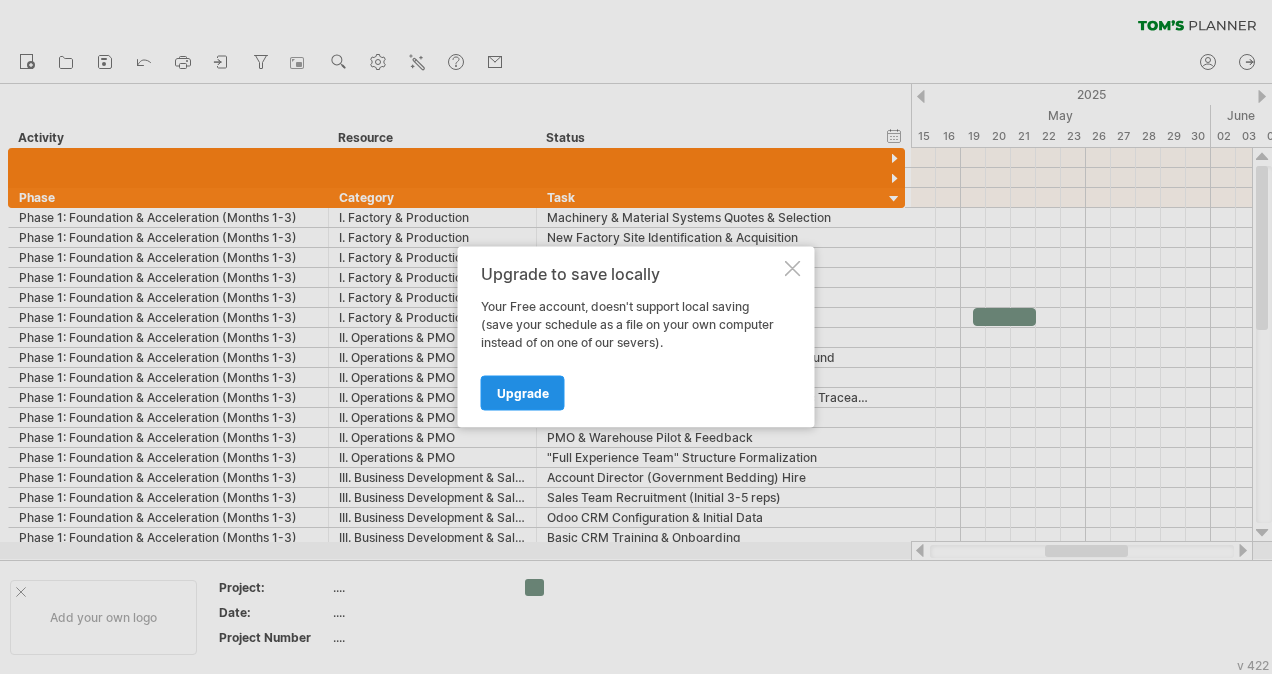 click on "Upgrade" at bounding box center (523, 393) 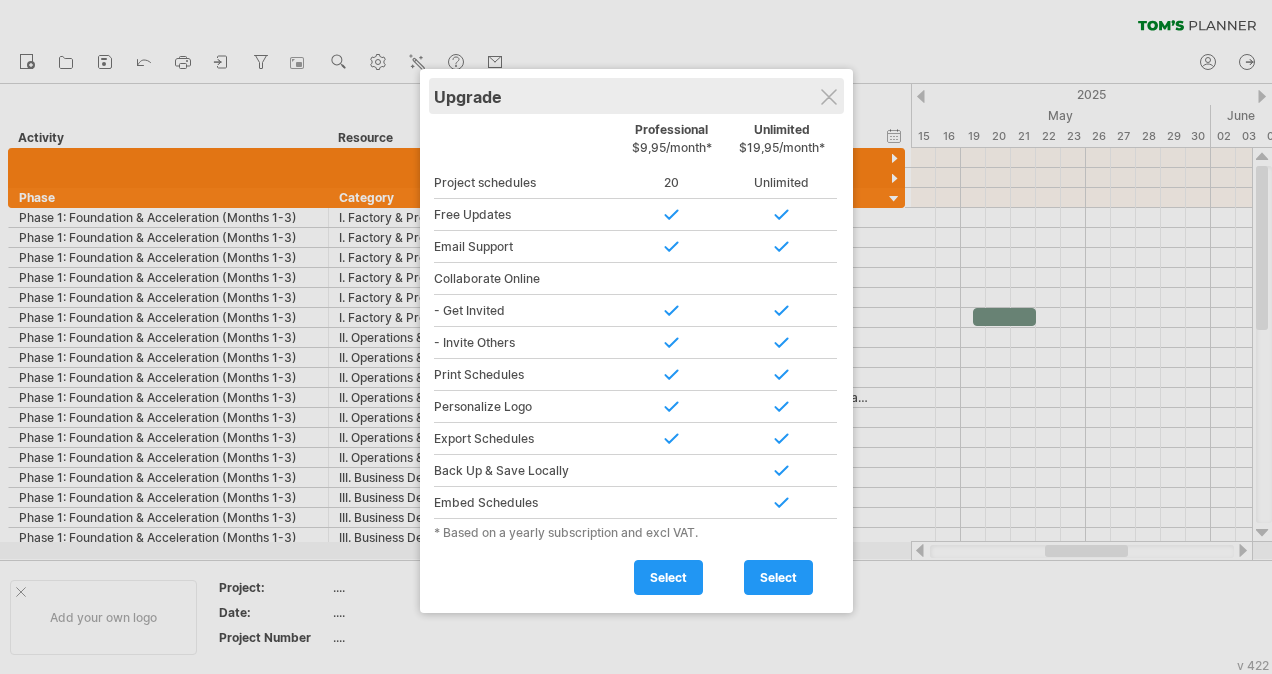 click on "Upgrade" at bounding box center [636, 96] 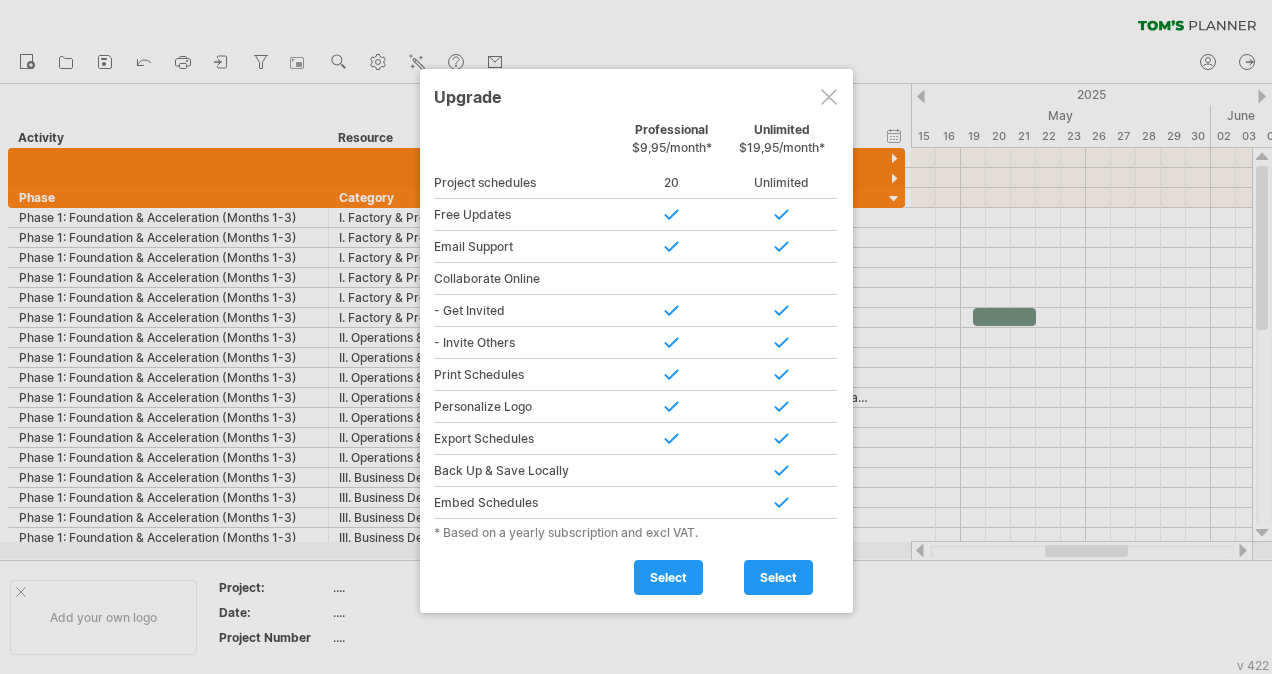 click at bounding box center (829, 97) 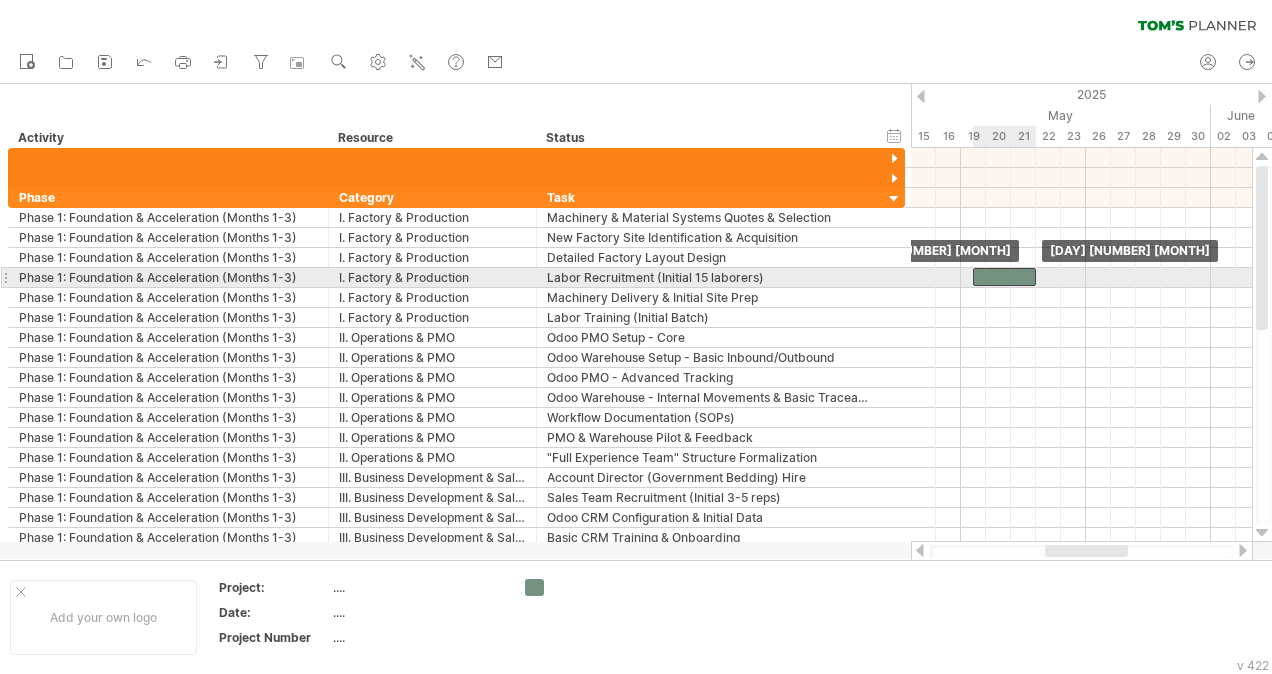 drag, startPoint x: 1024, startPoint y: 315, endPoint x: 1020, endPoint y: 272, distance: 43.185646 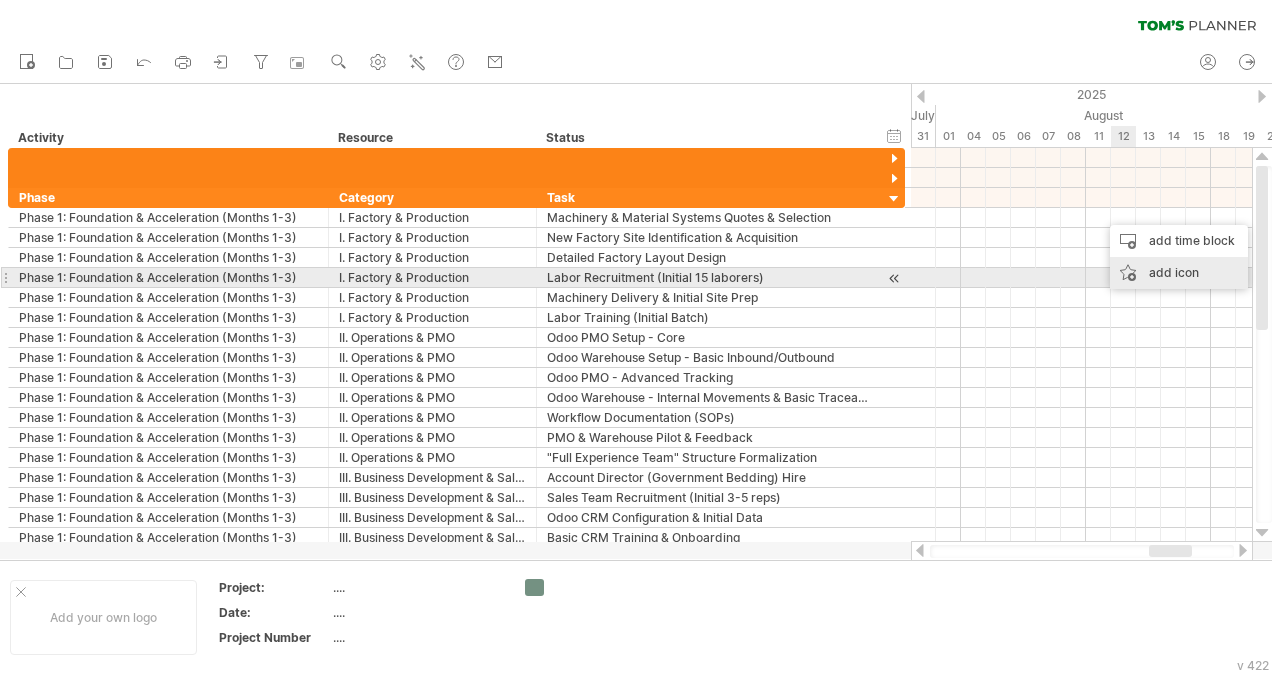 click on "add icon" at bounding box center [1179, 273] 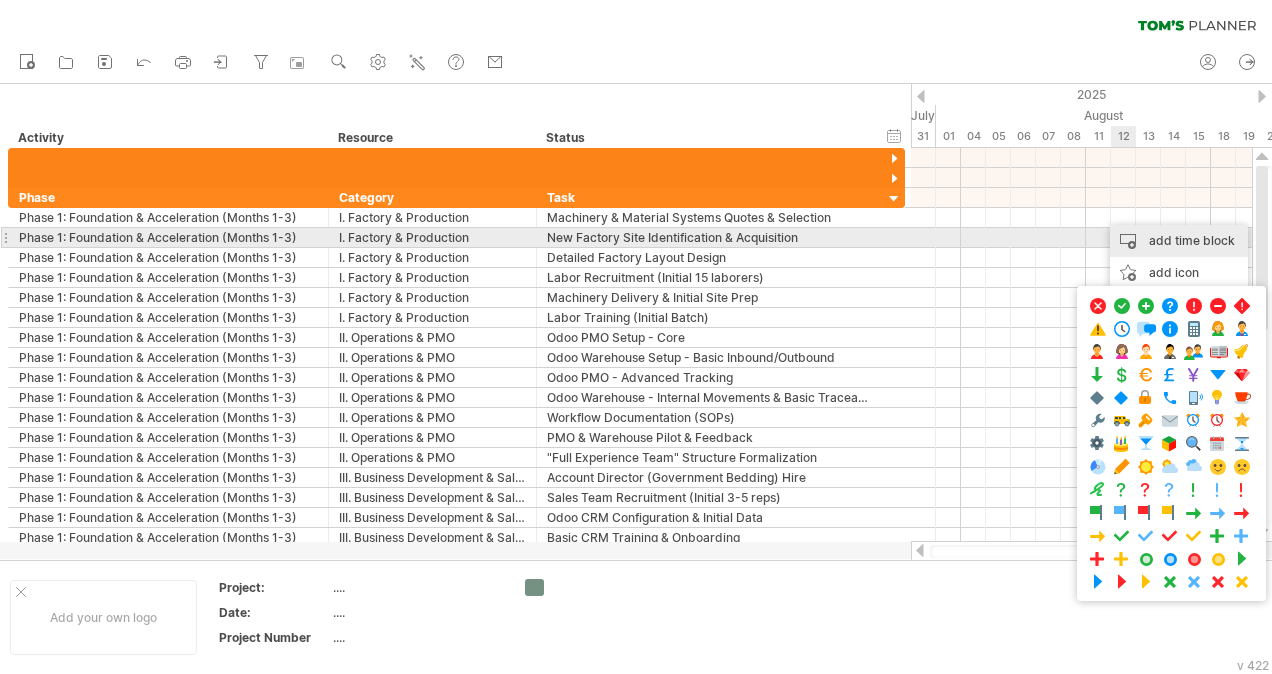 click on "add time block" at bounding box center (1179, 241) 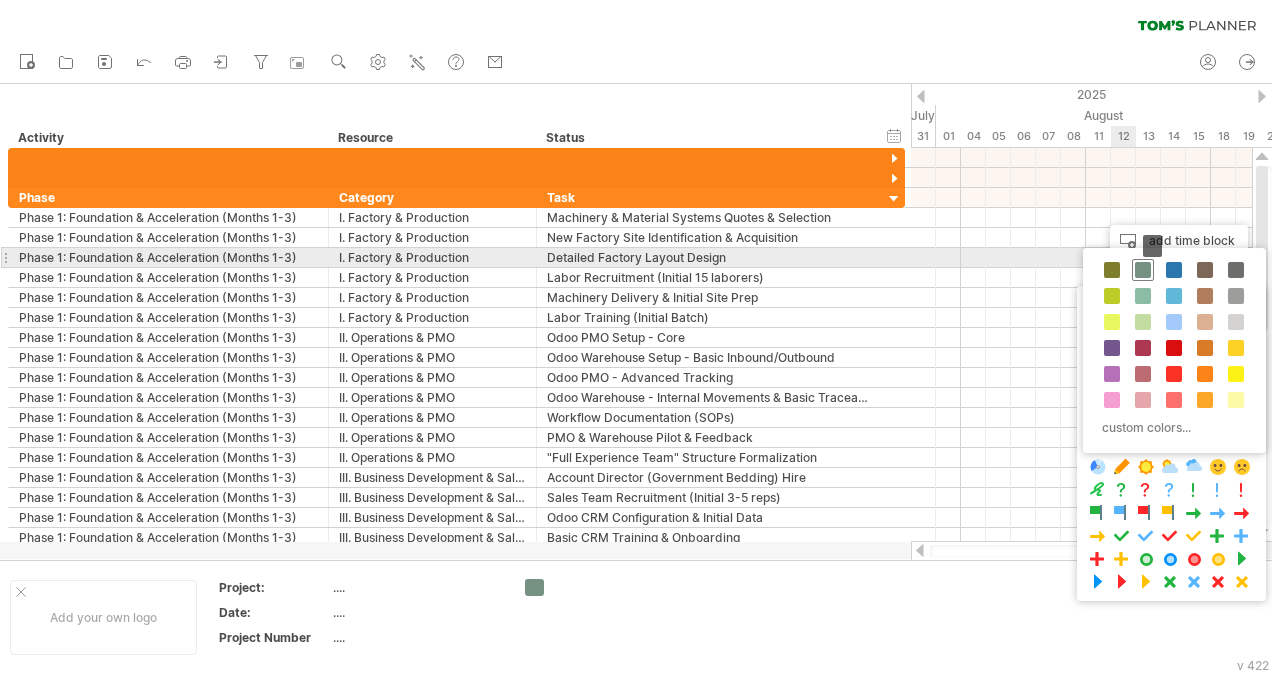 click at bounding box center [1143, 270] 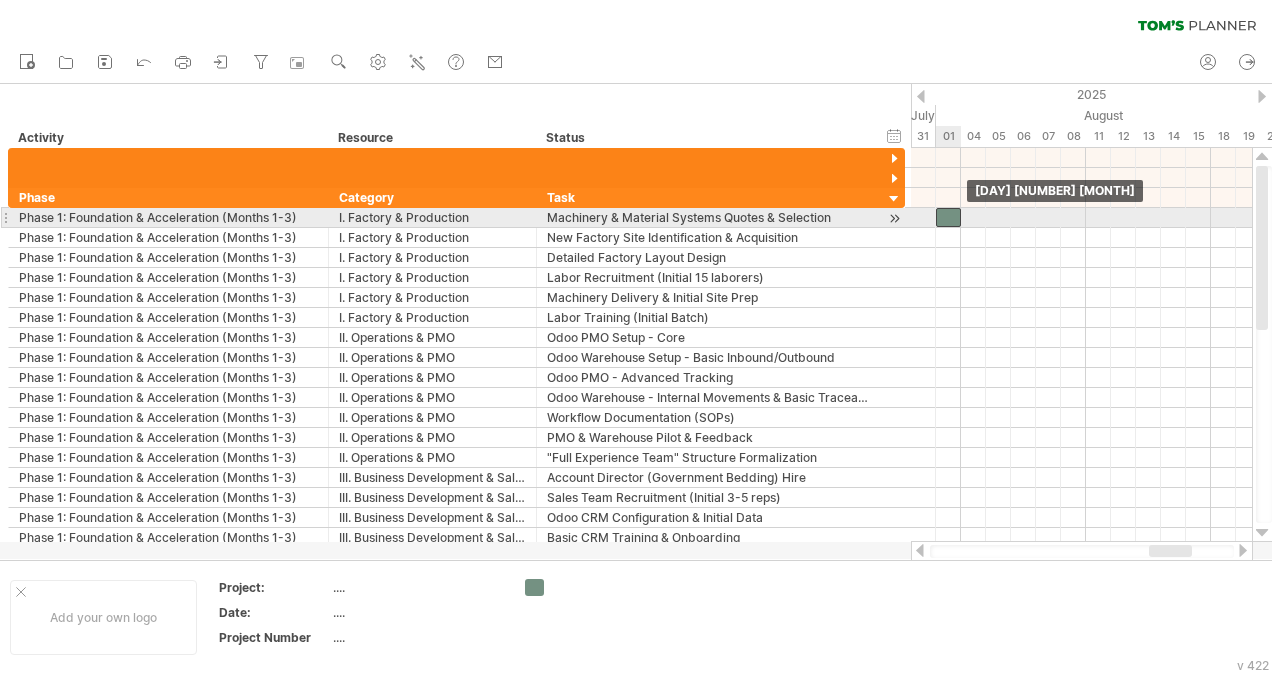 drag, startPoint x: 1112, startPoint y: 217, endPoint x: 954, endPoint y: 214, distance: 158.02847 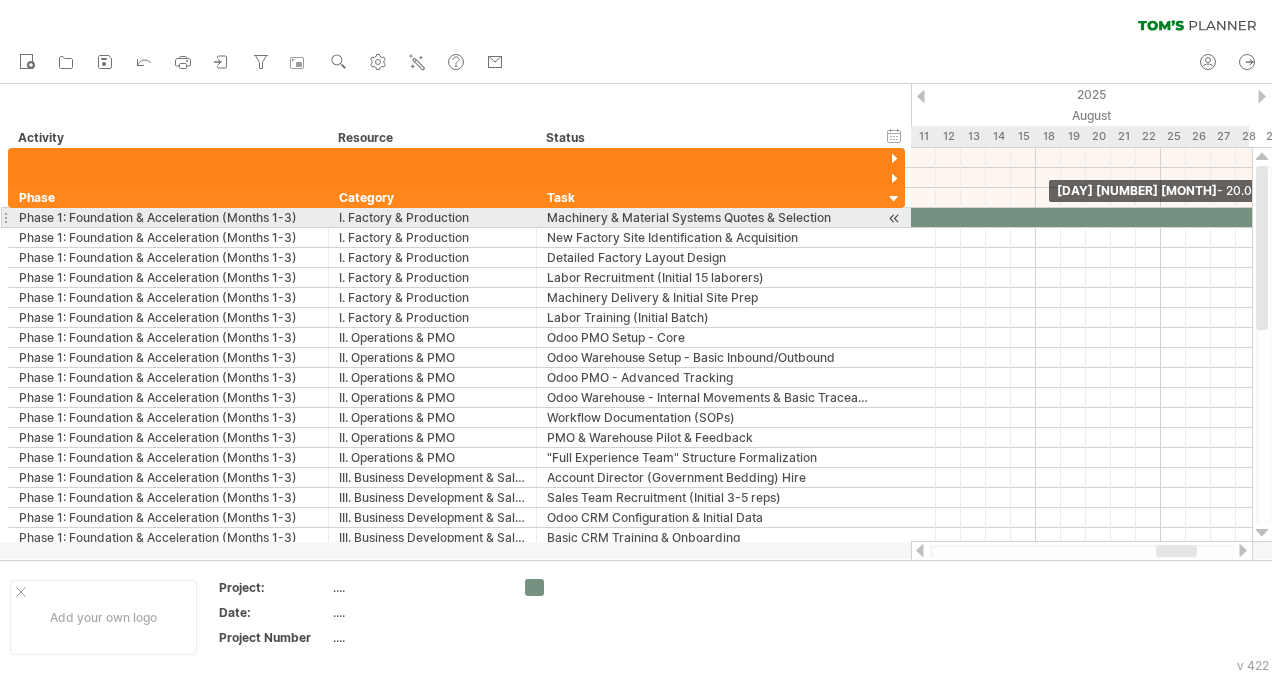 drag, startPoint x: 962, startPoint y: 215, endPoint x: 1275, endPoint y: 222, distance: 313.07828 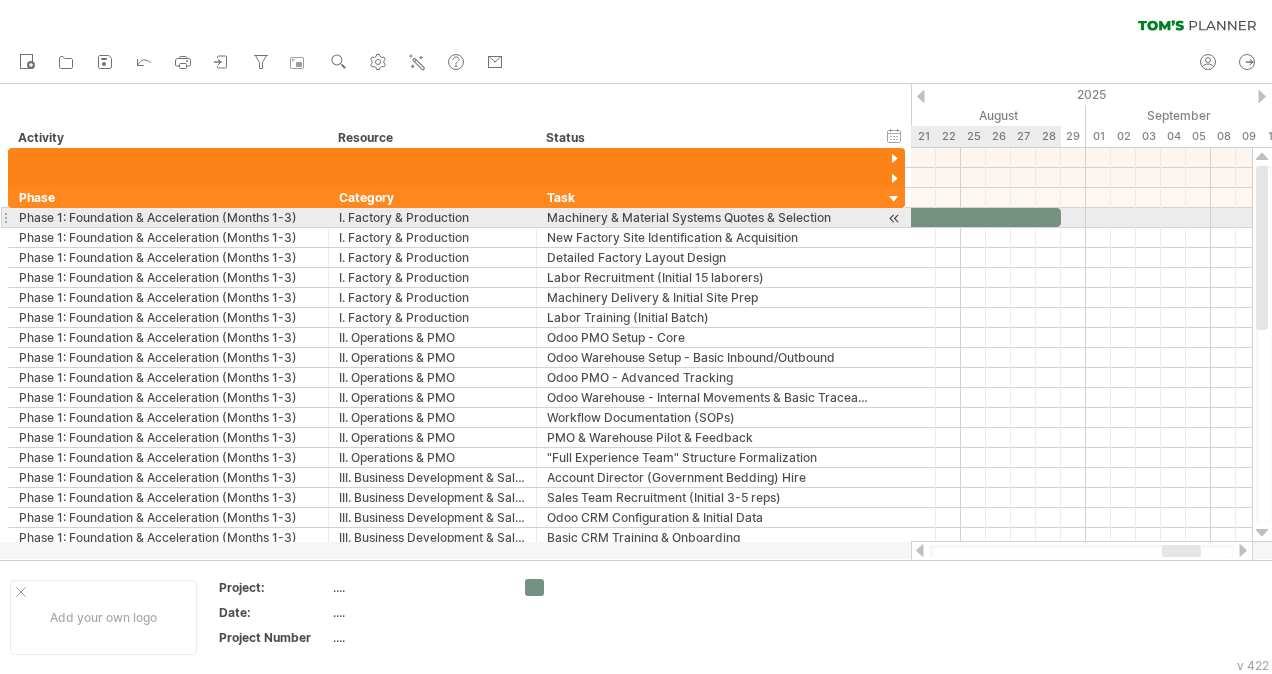 click at bounding box center (1061, 217) 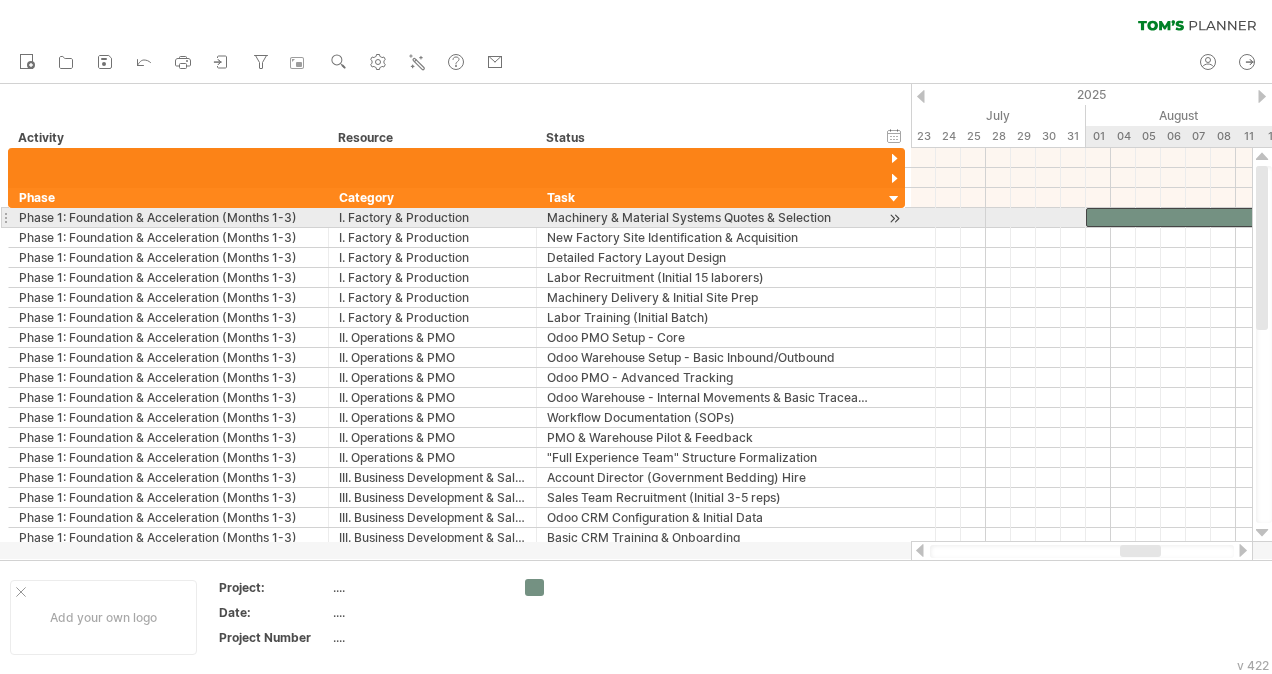 click at bounding box center (1336, 217) 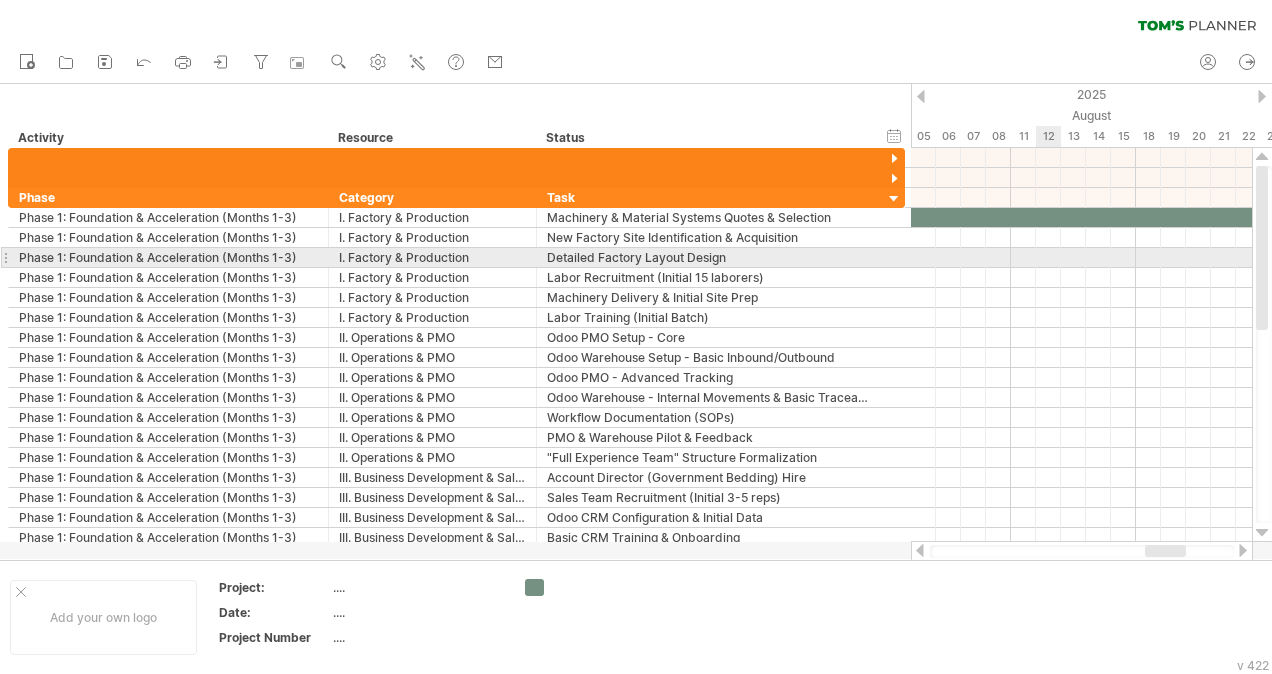 click at bounding box center [1081, 258] 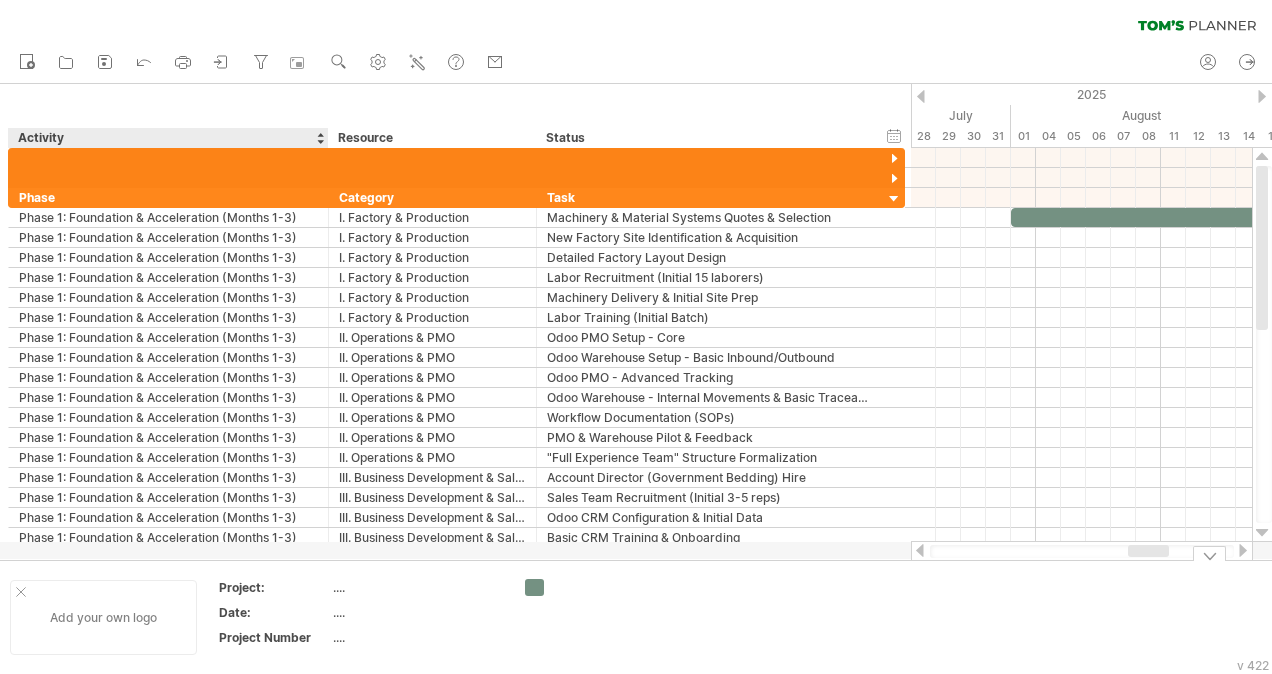 click on "Add your own logo" at bounding box center (103, 617) 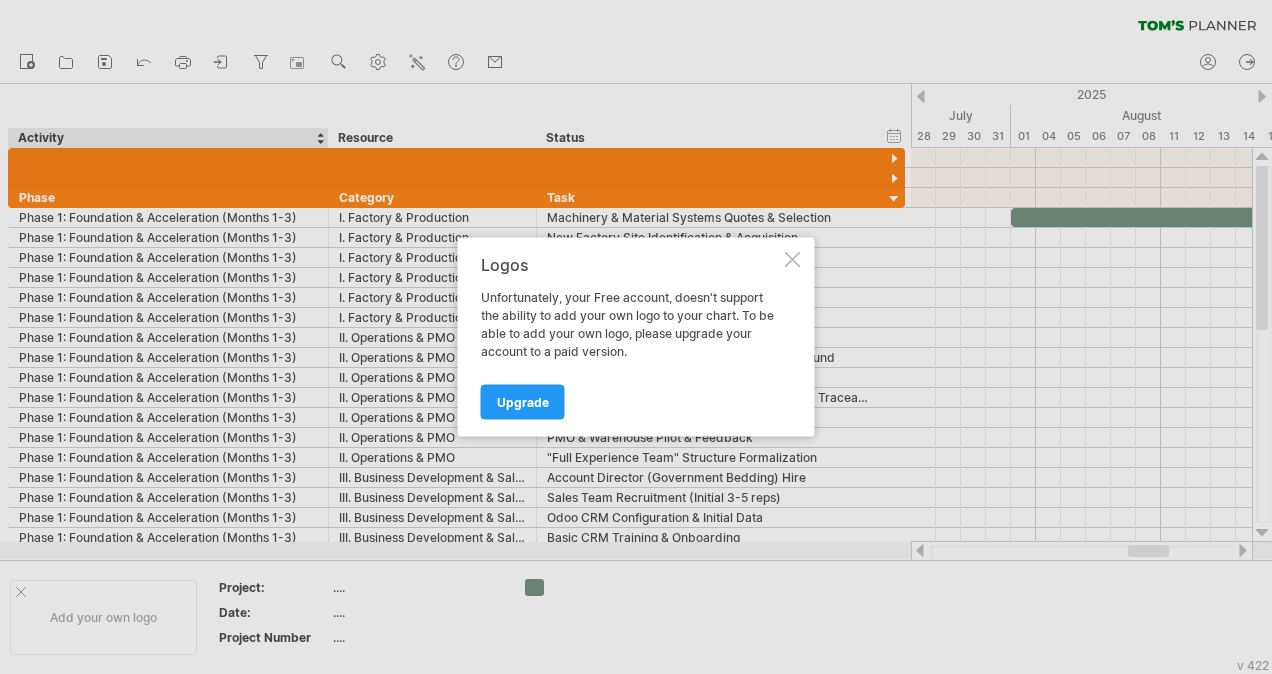 click at bounding box center (793, 260) 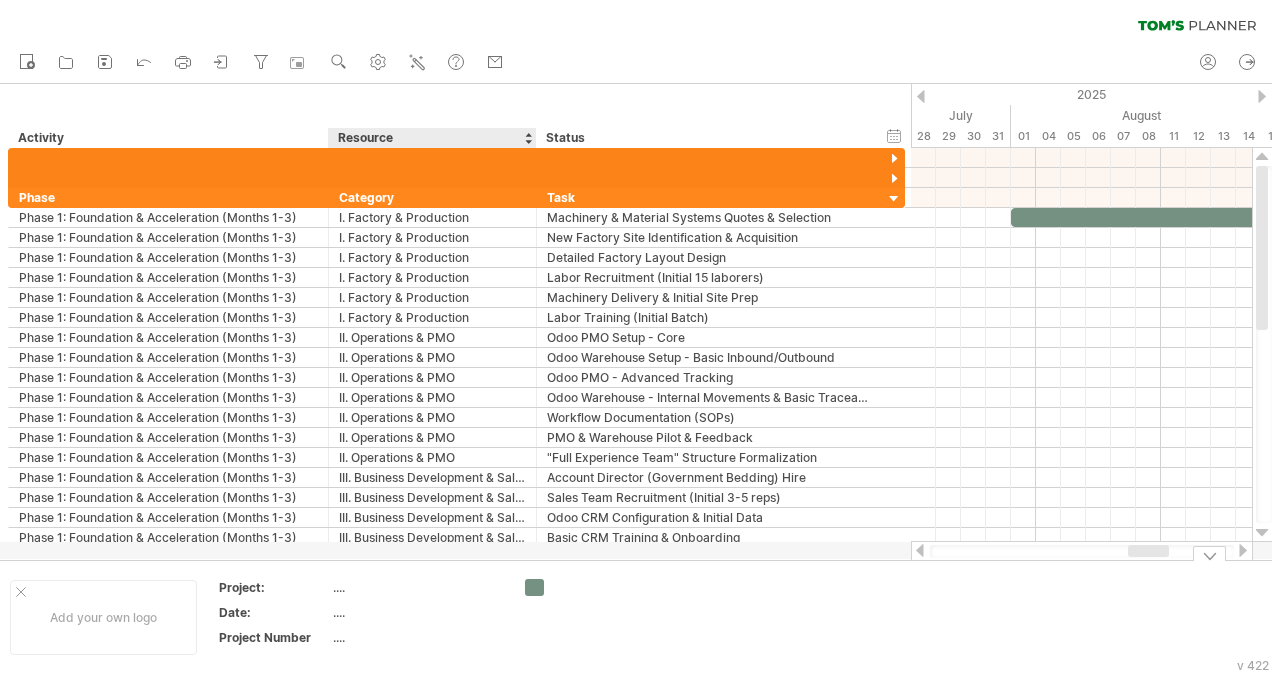 click on "Trying to reach plan.tomsplanner.com
Connected again...
0%
clear filter
new" at bounding box center (636, 337) 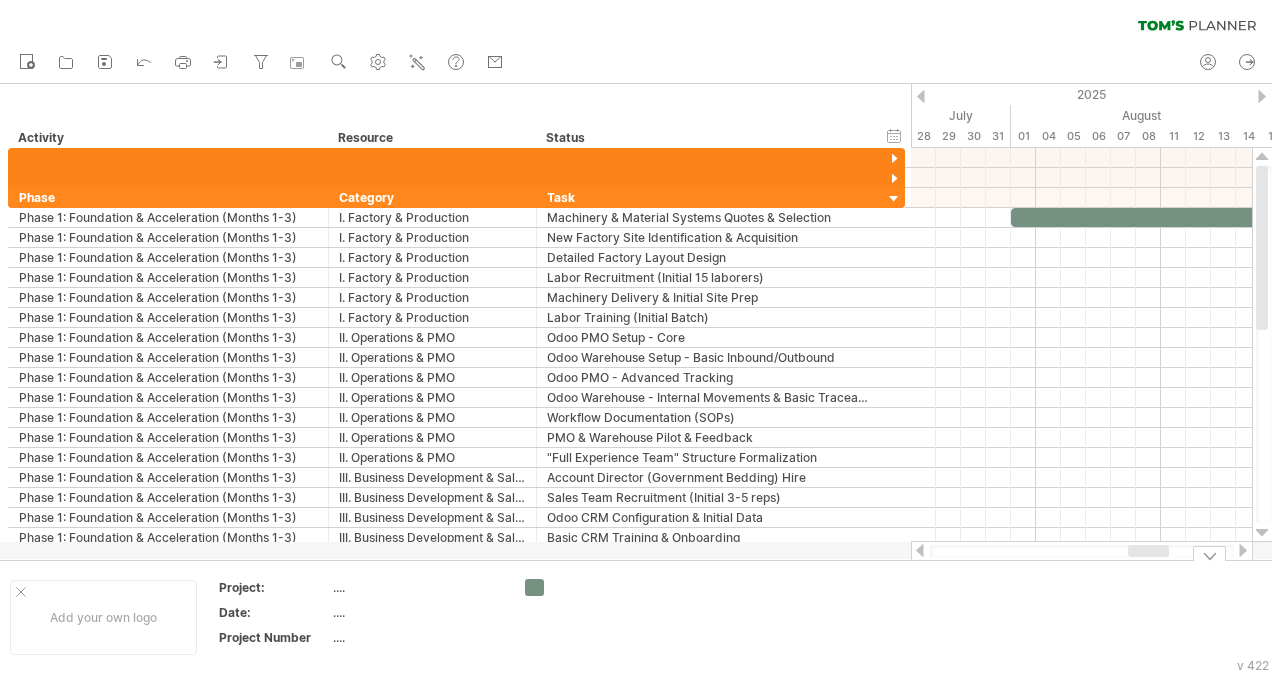 click at bounding box center [1209, 553] 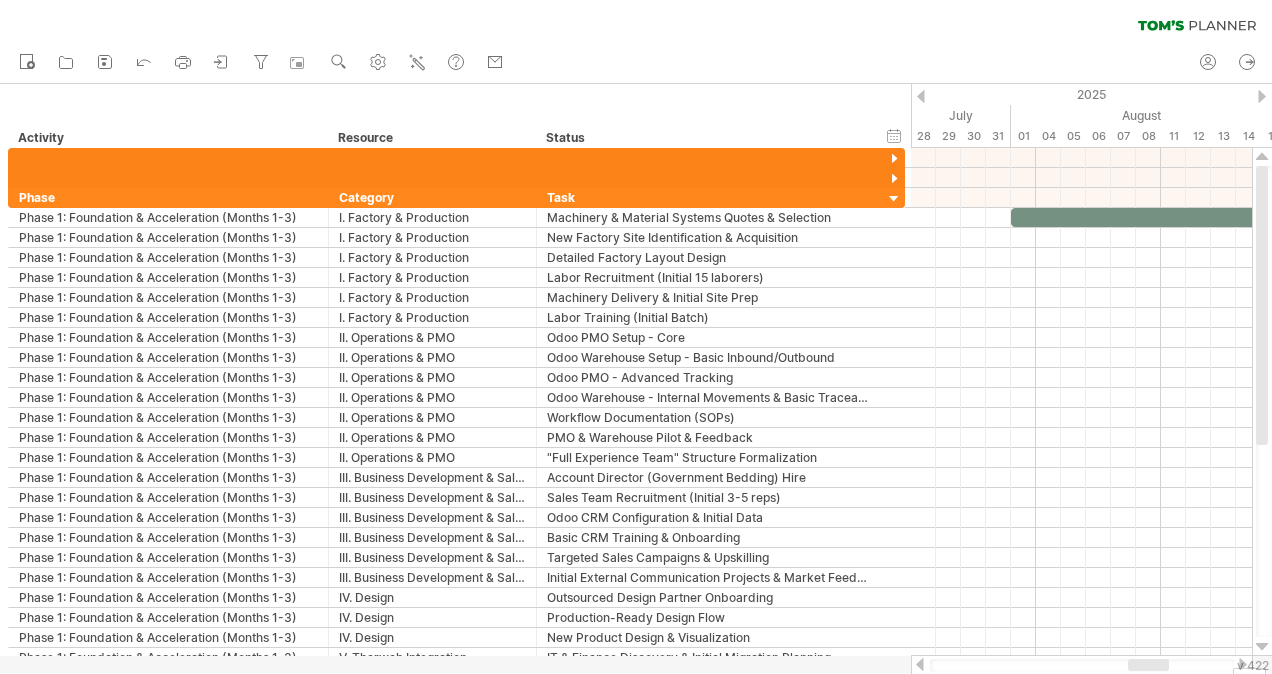 click at bounding box center [920, 664] 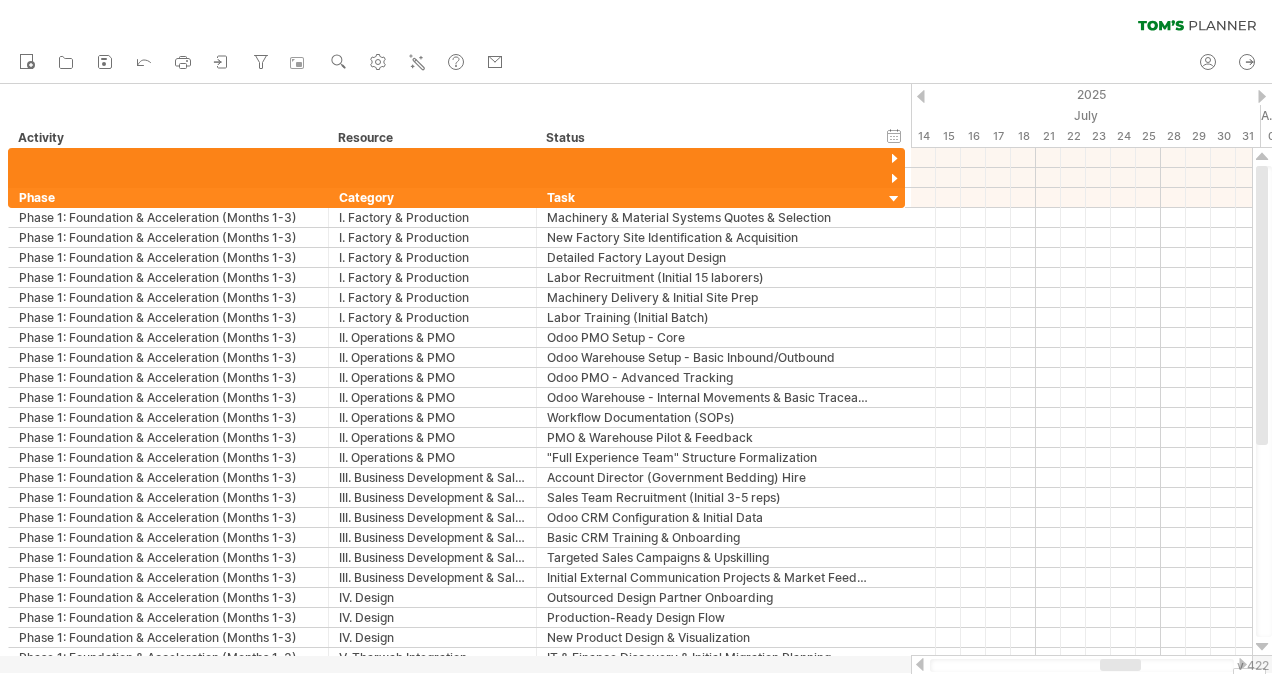 click at bounding box center (920, 664) 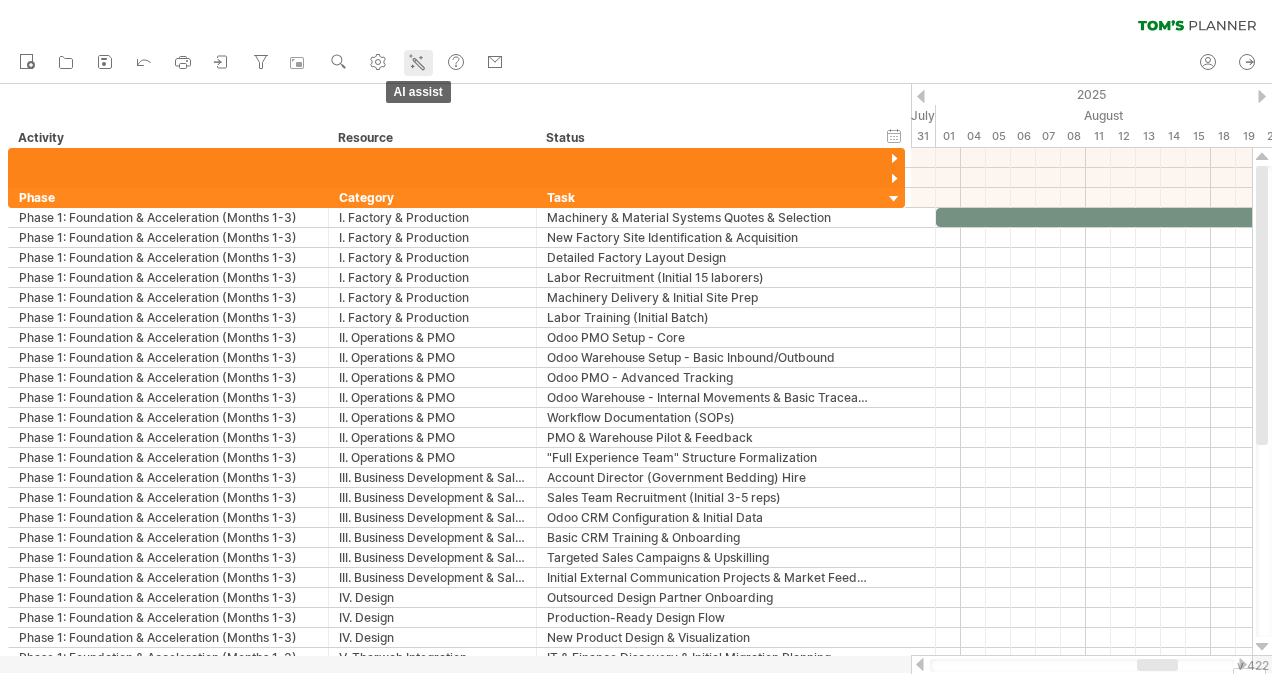 click 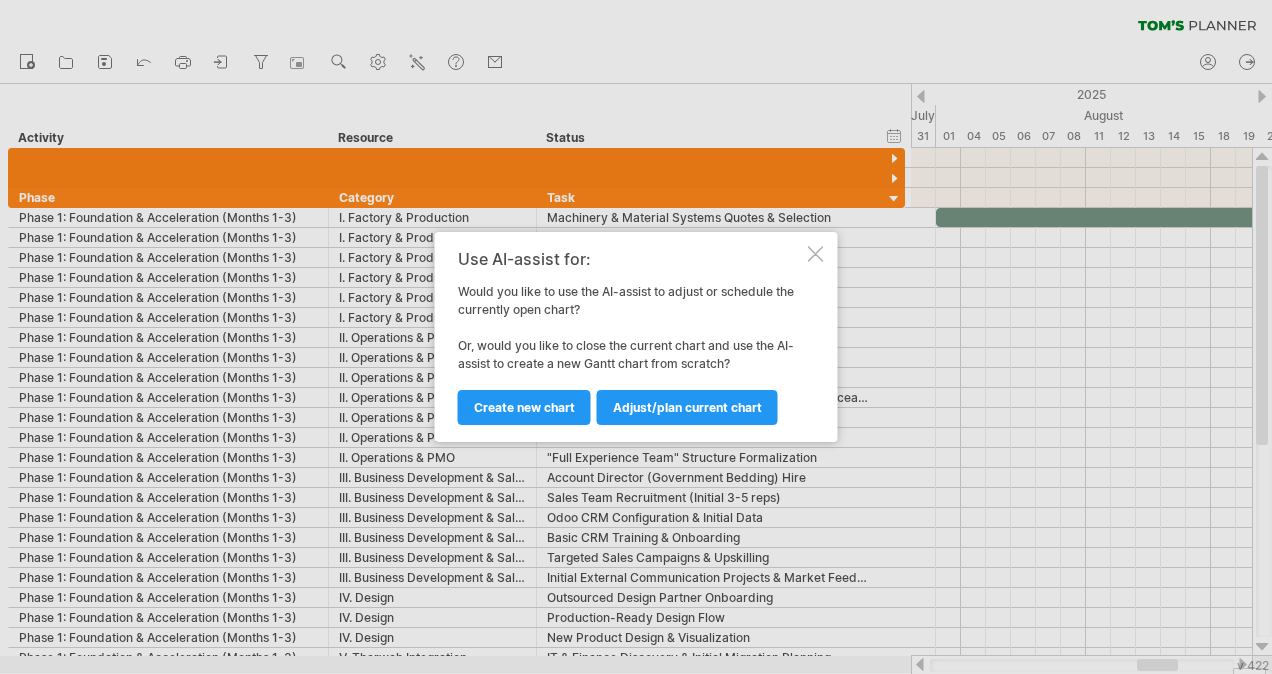 click at bounding box center [816, 254] 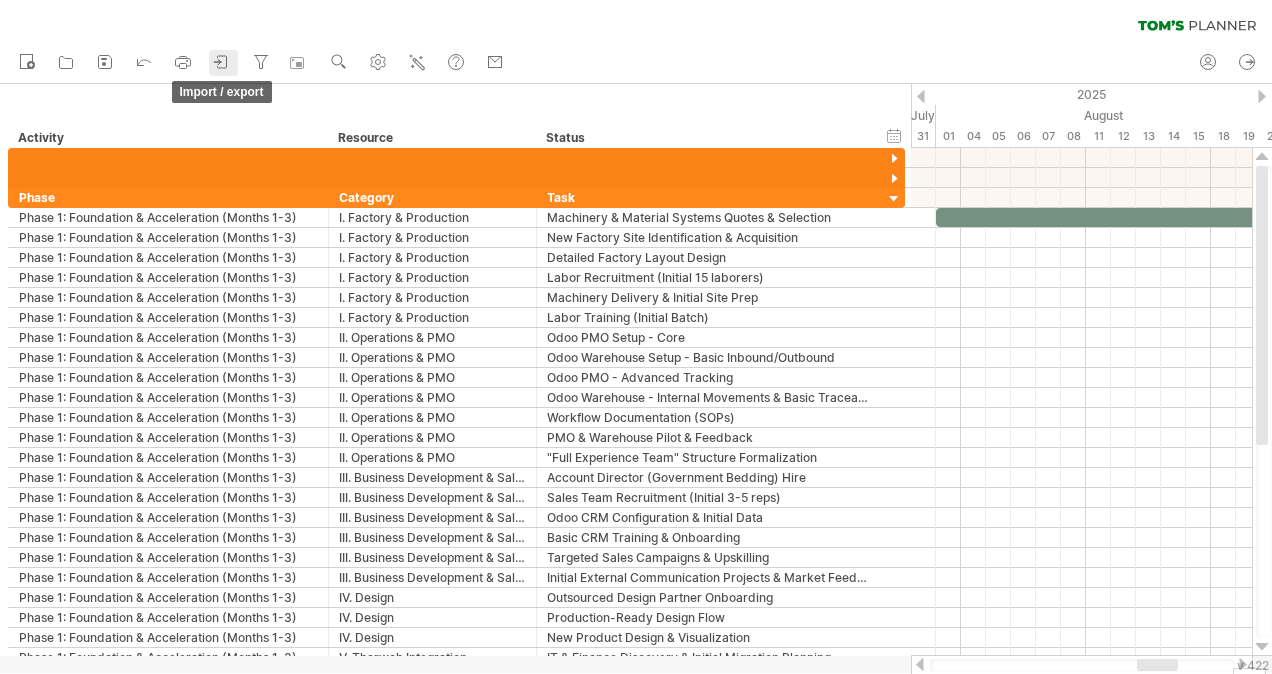 click on "import / export" at bounding box center [223, 63] 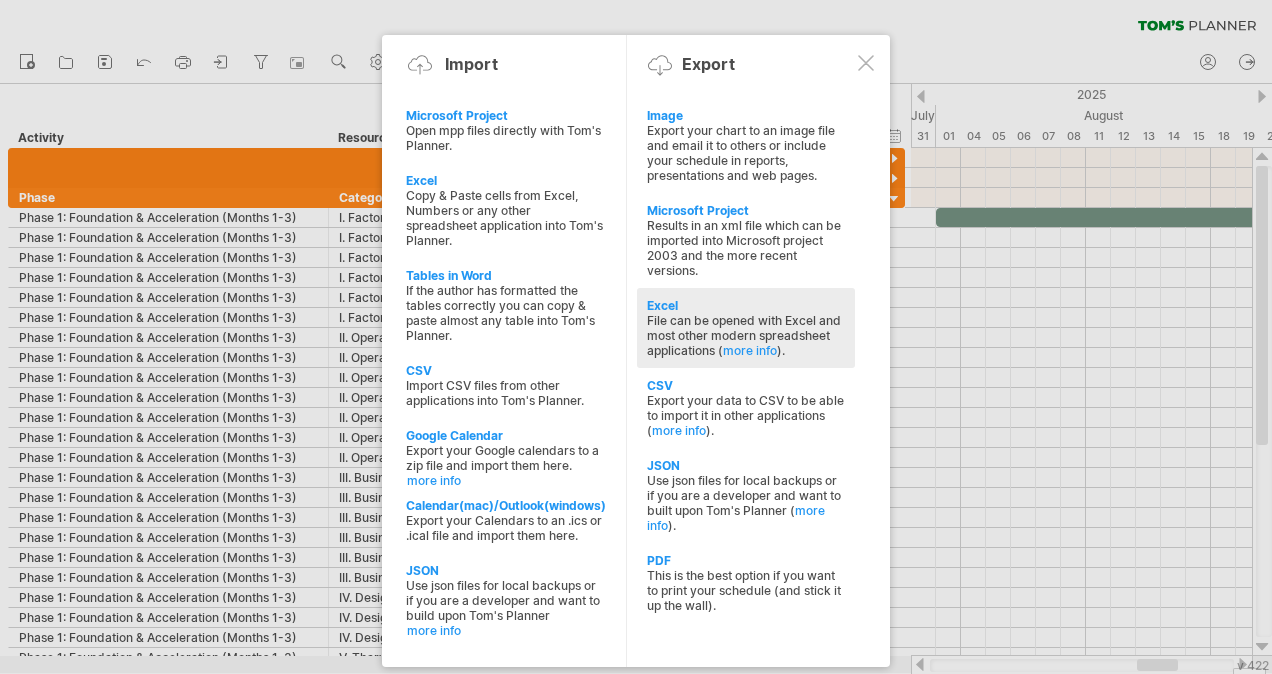 click on "Excel" at bounding box center (746, 305) 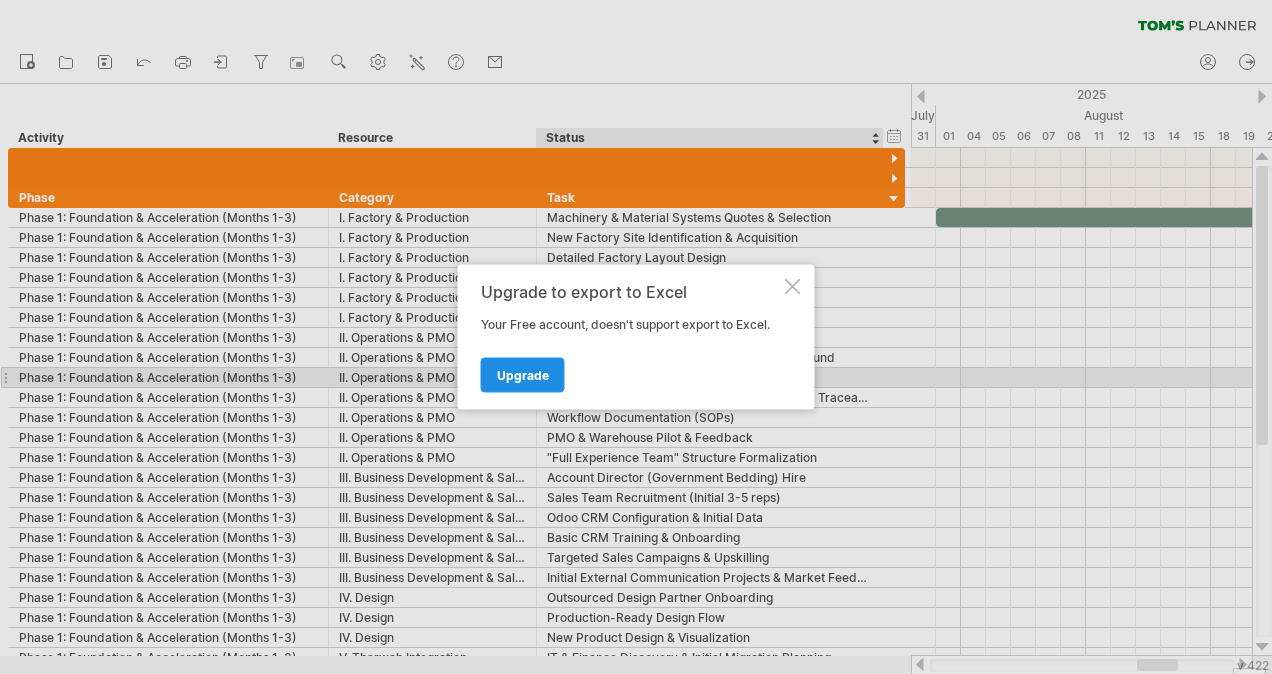 click on "Upgrade" at bounding box center (523, 375) 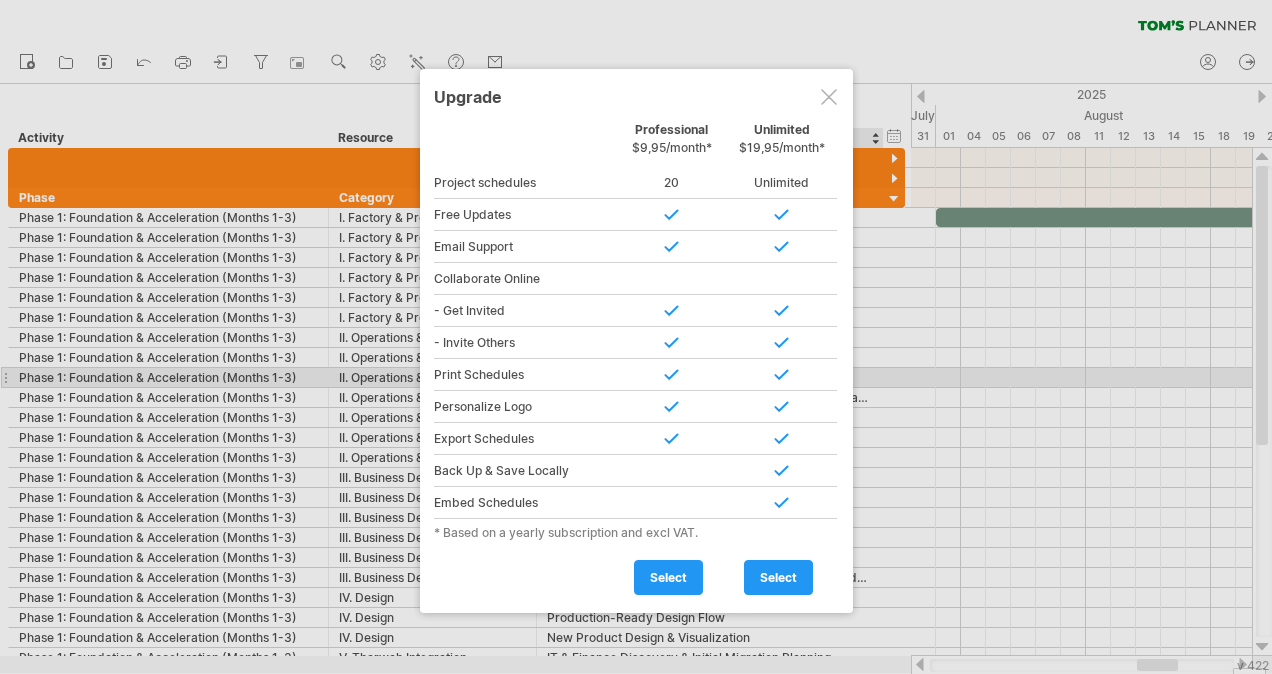 click at bounding box center (829, 97) 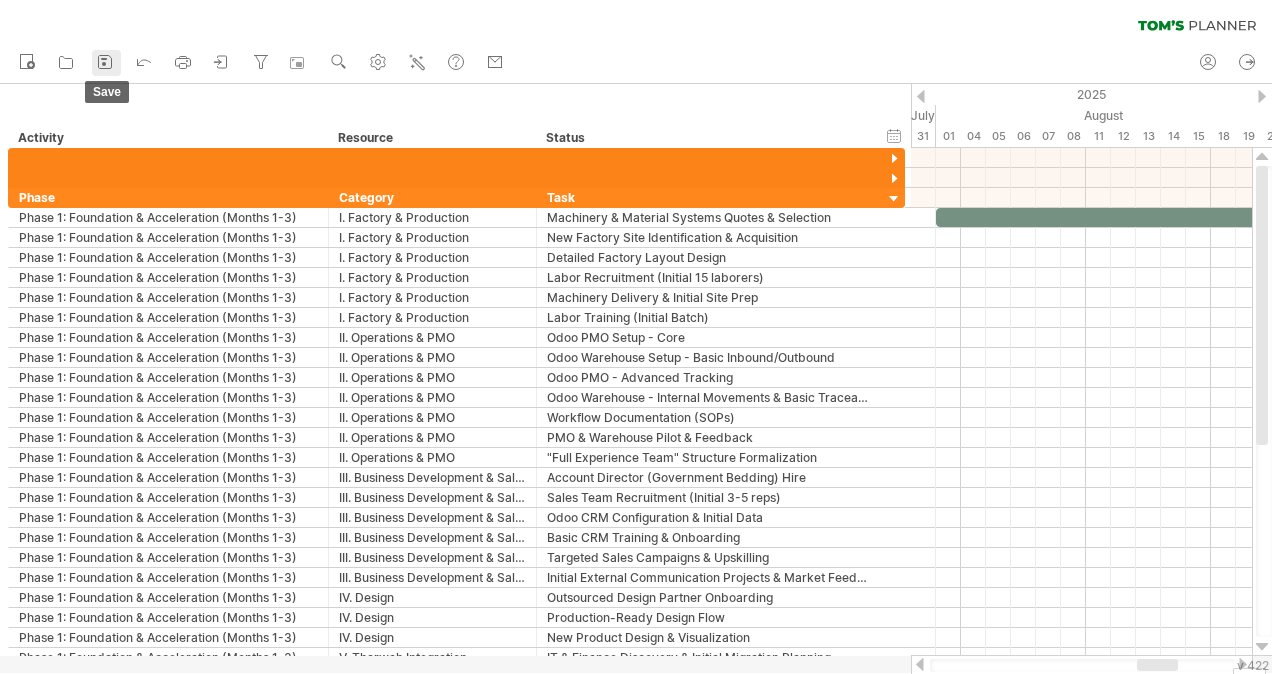 click 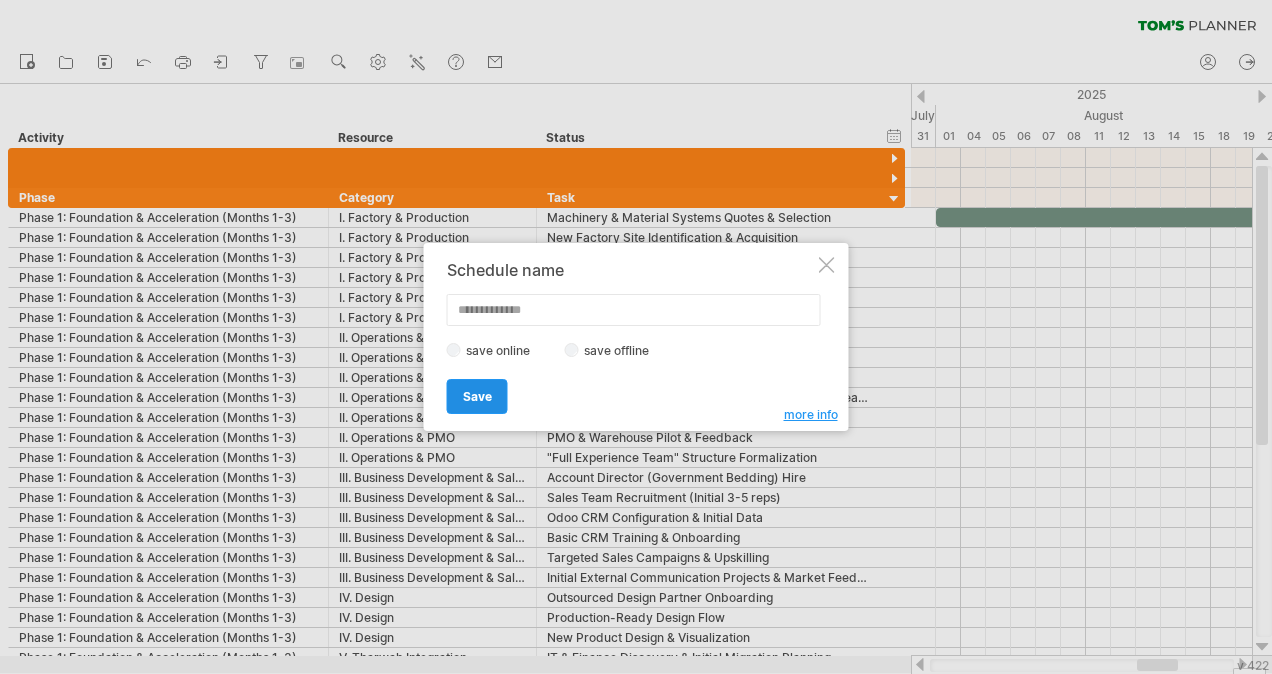 click on "Save" at bounding box center (477, 396) 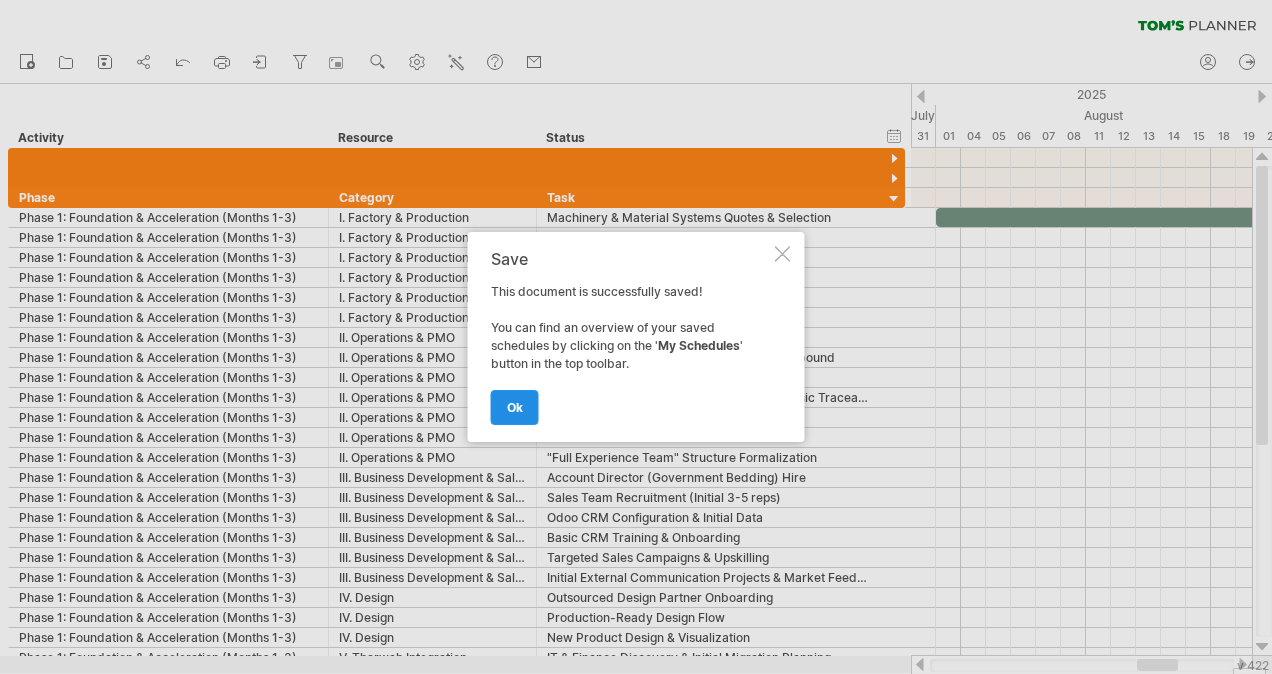 click on "ok" at bounding box center (515, 407) 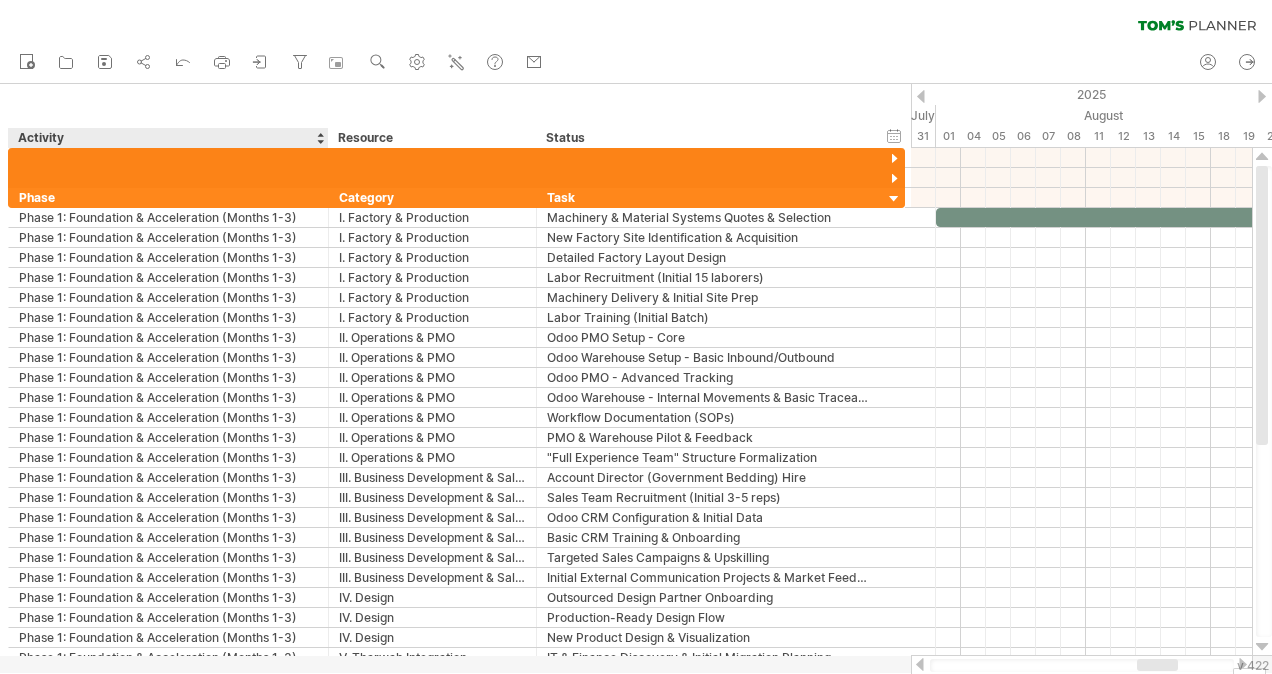 drag, startPoint x: 64, startPoint y: 138, endPoint x: 110, endPoint y: 146, distance: 46.69047 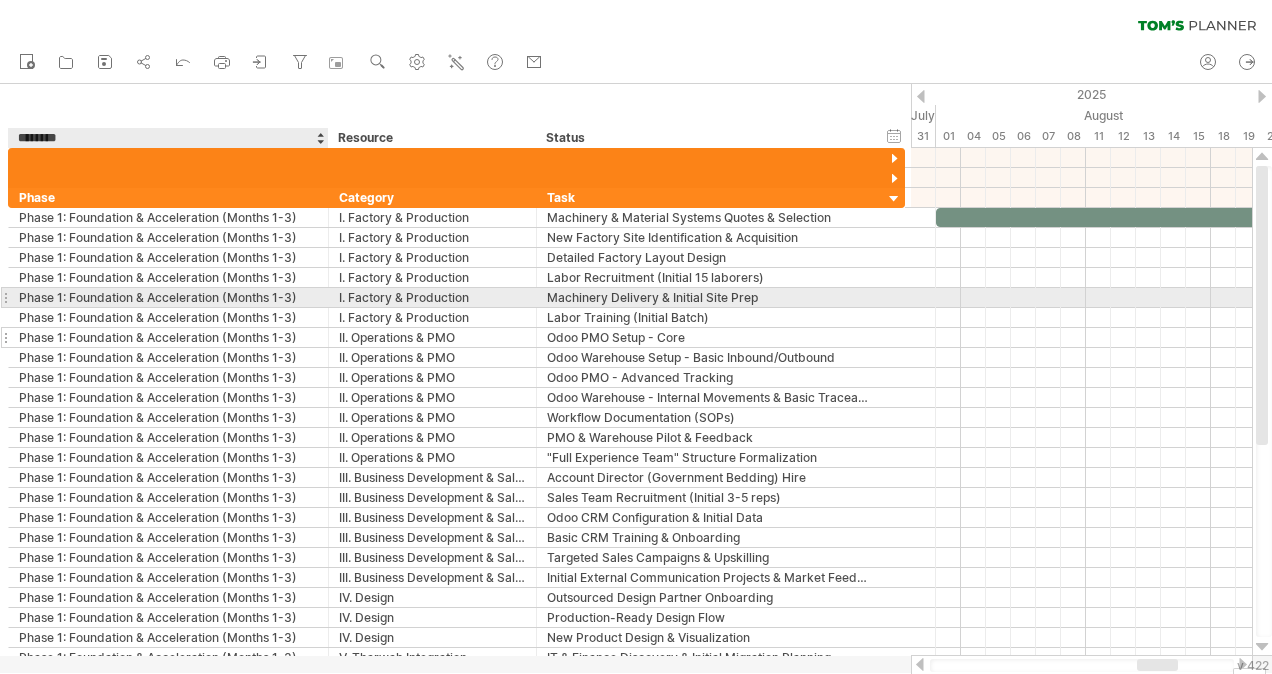 click on "Phase 1: Foundation & Acceleration (Months 1-3)" at bounding box center [168, 337] 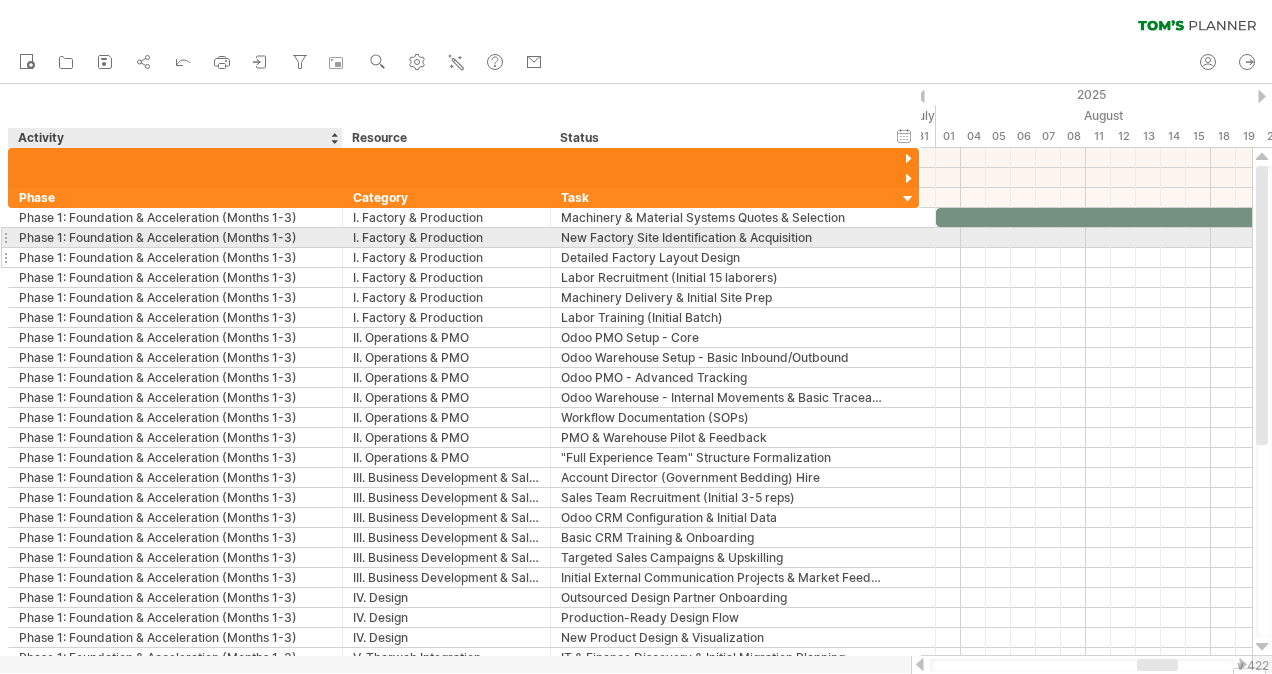 drag, startPoint x: 326, startPoint y: 245, endPoint x: 341, endPoint y: 248, distance: 15.297058 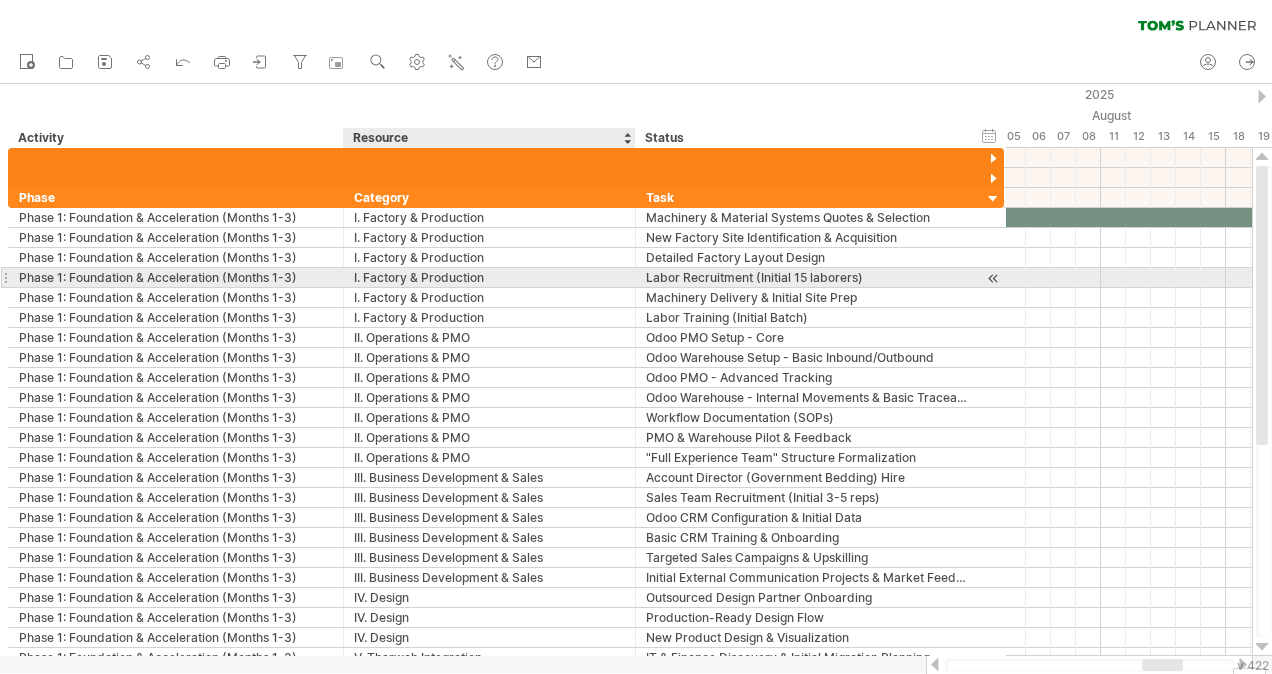 drag, startPoint x: 550, startPoint y: 270, endPoint x: 634, endPoint y: 283, distance: 85 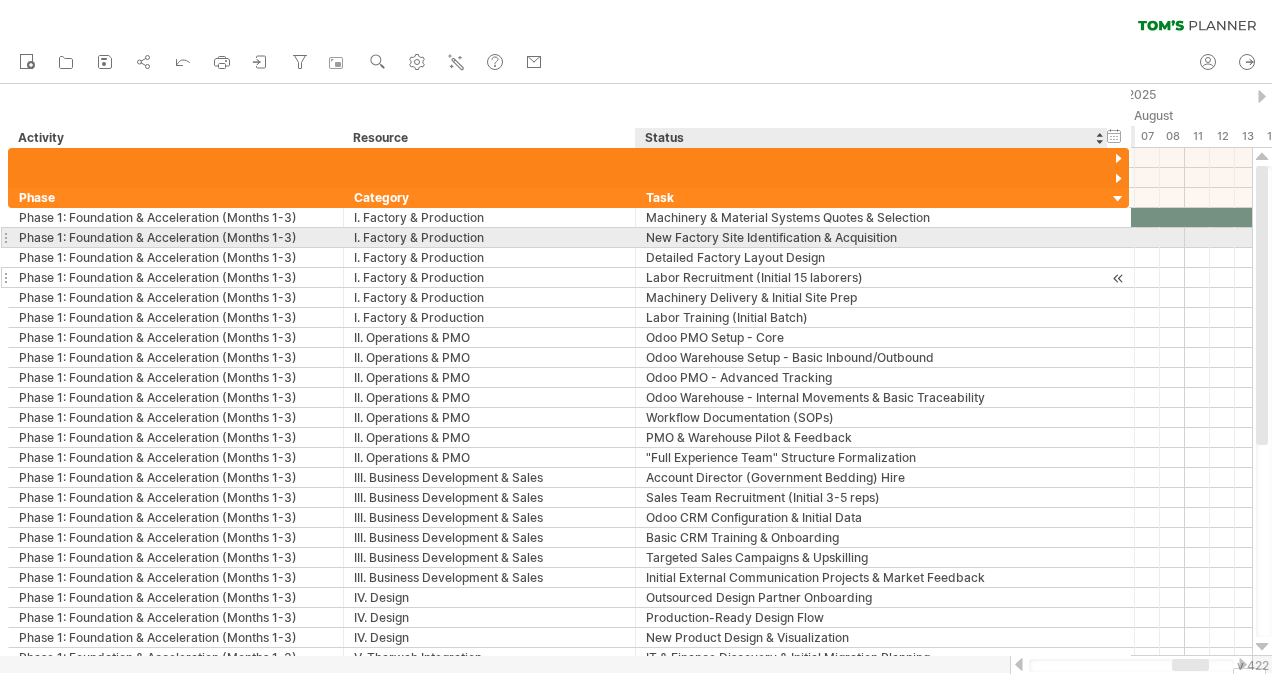 drag, startPoint x: 1000, startPoint y: 246, endPoint x: 1122, endPoint y: 272, distance: 124.73973 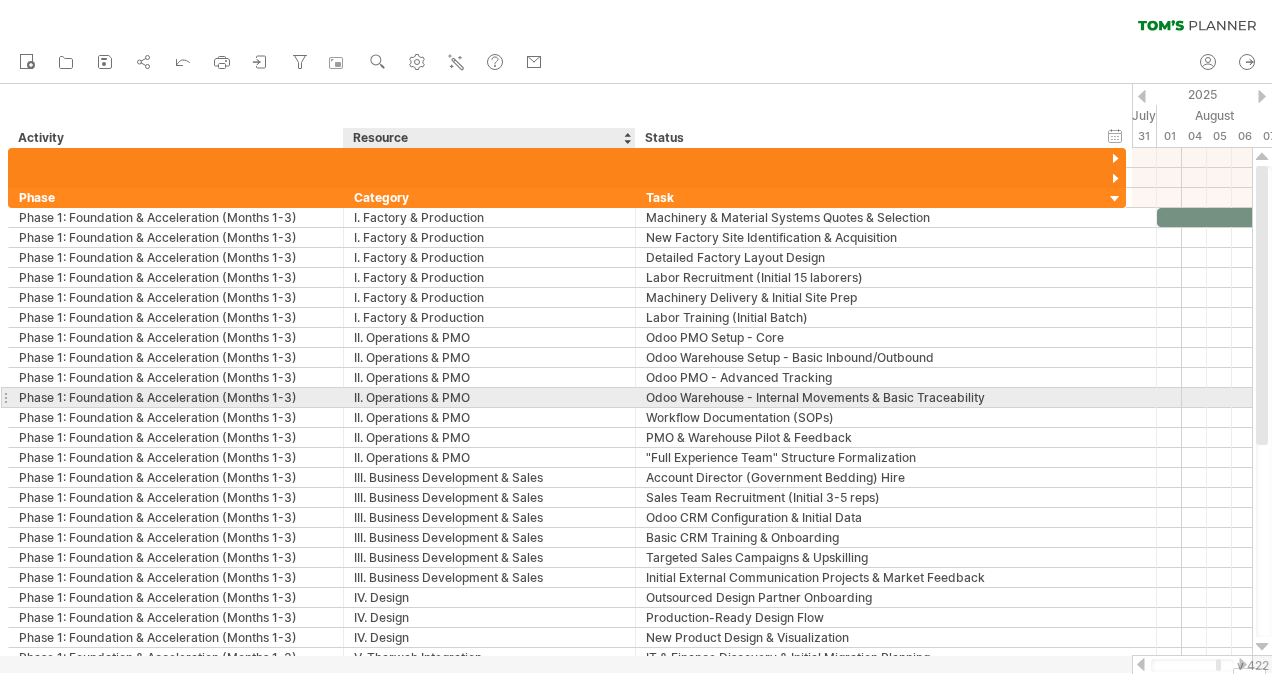 click on "II. Operations & PMO" at bounding box center (489, 397) 